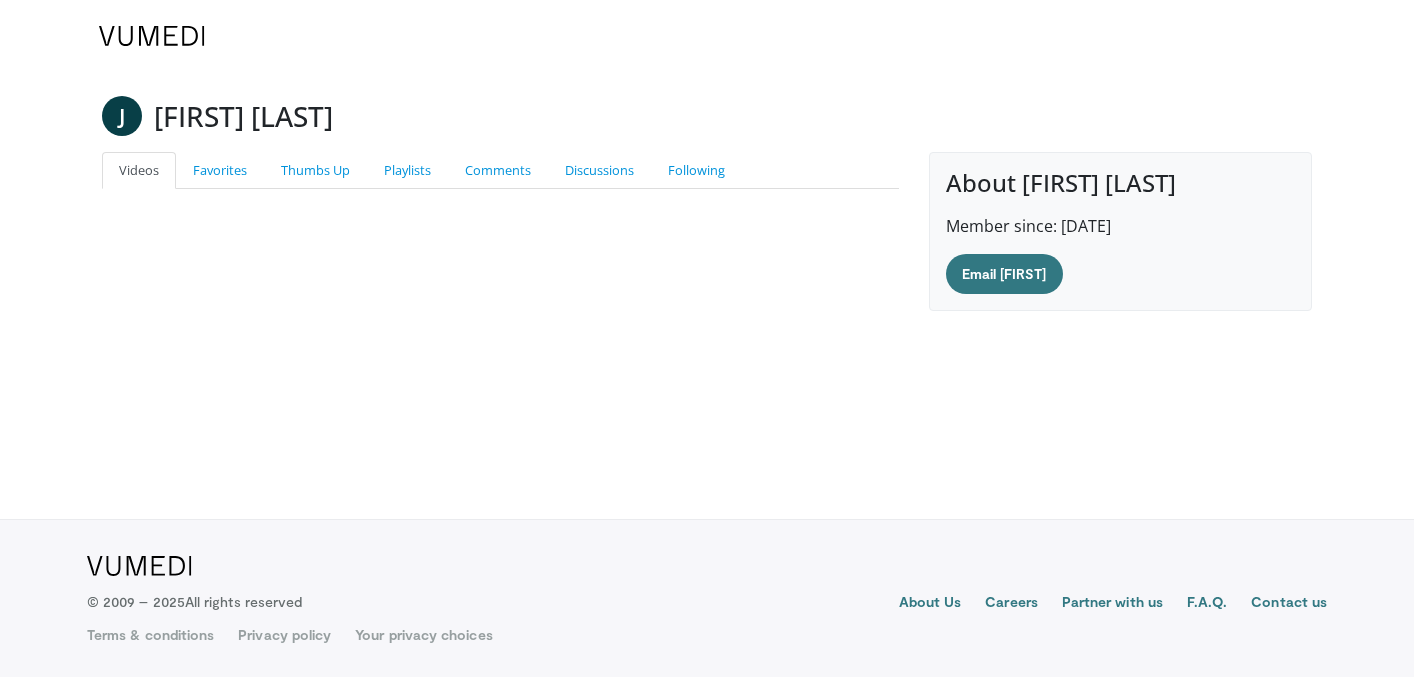 scroll, scrollTop: 0, scrollLeft: 0, axis: both 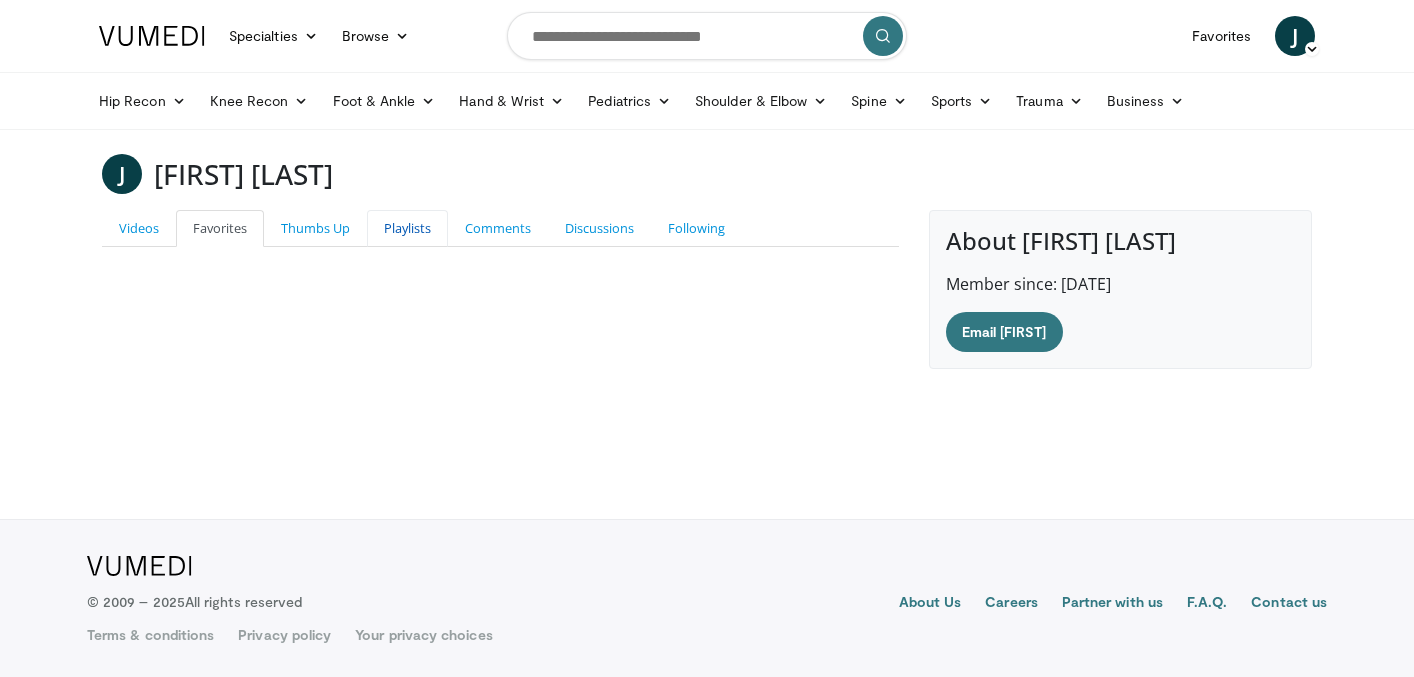 click on "Playlists" at bounding box center [407, 228] 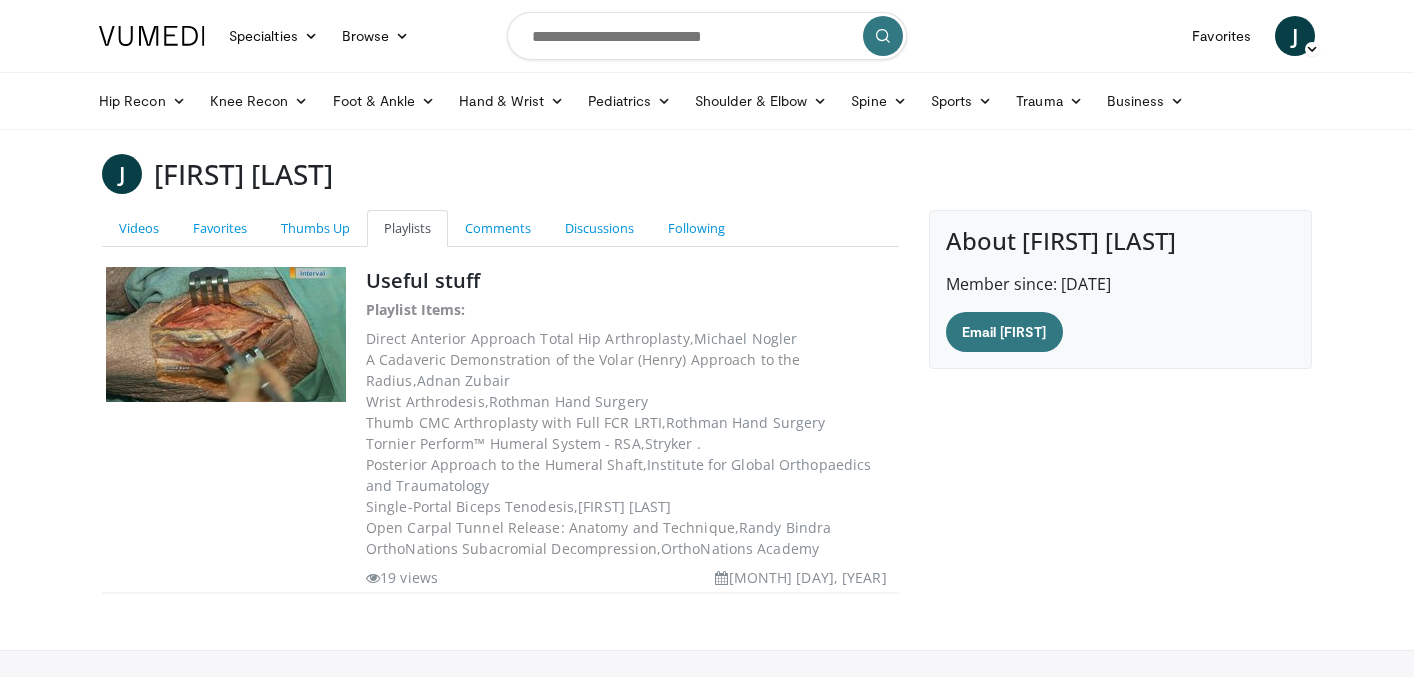 click on "Useful stuff
Playlist Items:
Direct Anterior Approach Total Hip Arthroplasty,  Michael Nogler
A Cadaveric Demonstration of the Volar (Henry) Approach to the Radius,  Adnan Zubair
Wrist Arthrodesis,  Rothman Hand Surgery
Thumb CMC Arthroplasty with Full FCR LRTI,  Rothman Hand Surgery
Tornier Perform™ Humeral System - RSA,  Stryker .
Posterior Approach to the Humeral Shaft,  Institute for Global Orthopaedics and Traumatology
Single-Portal Biceps Tenodesis,  Malte Holschen
Open Carpal Tunnel Release: Anatomy and Technique,  Randy Bindra
OrthoNations Academy" at bounding box center [630, 427] 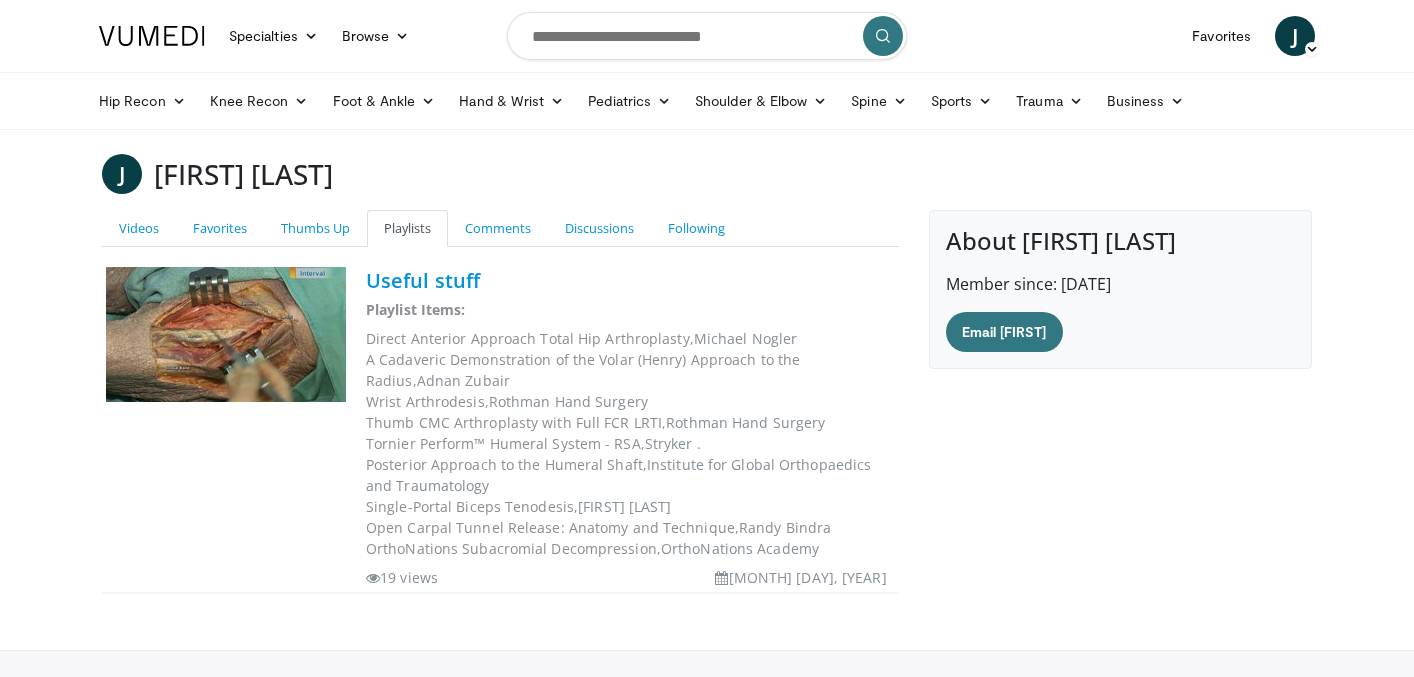 click on "Useful stuff" at bounding box center [423, 280] 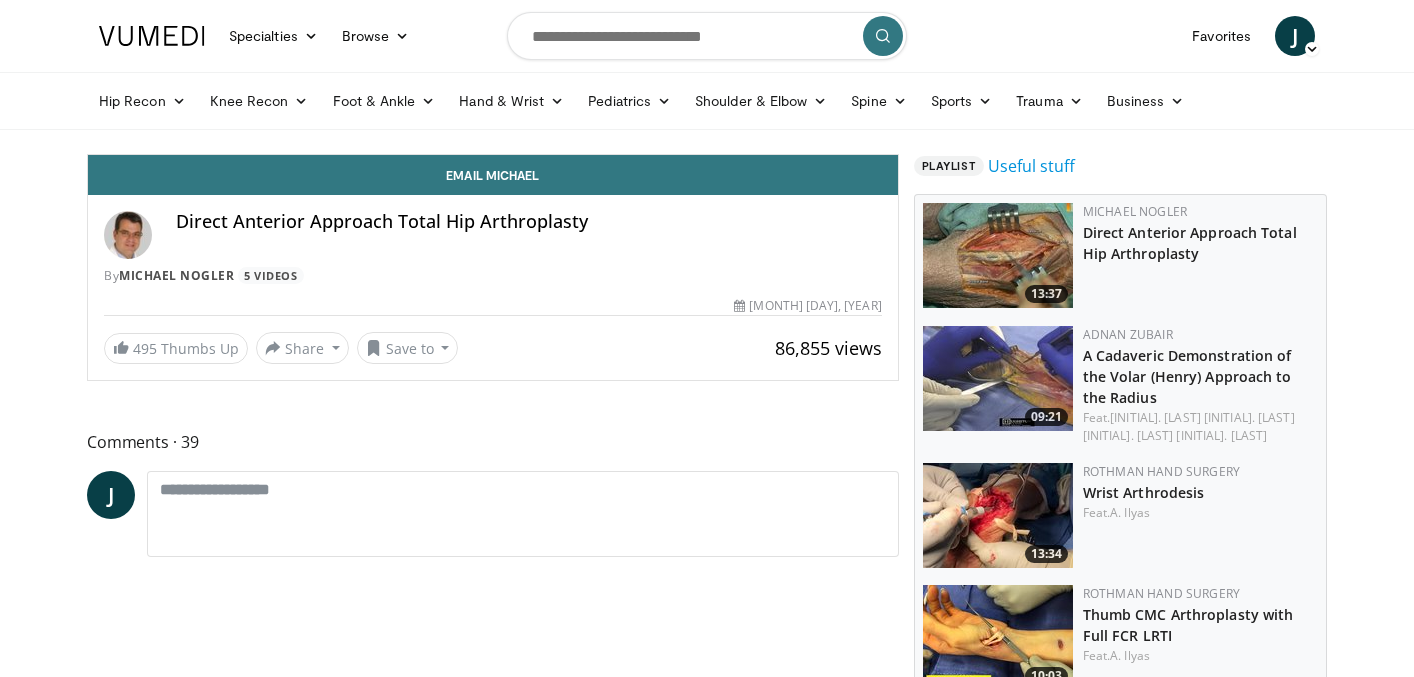 scroll, scrollTop: 0, scrollLeft: 0, axis: both 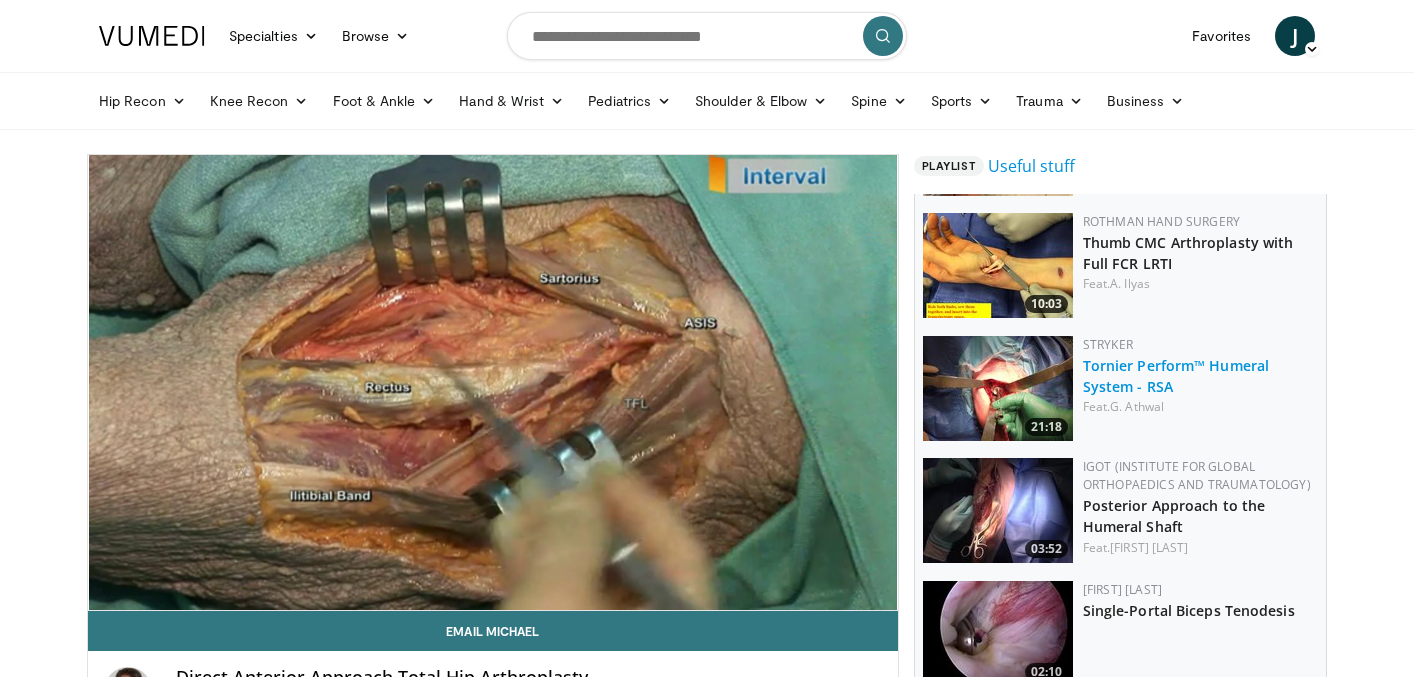 click on "Tornier Perform™ Humeral System - RSA" at bounding box center [1176, 376] 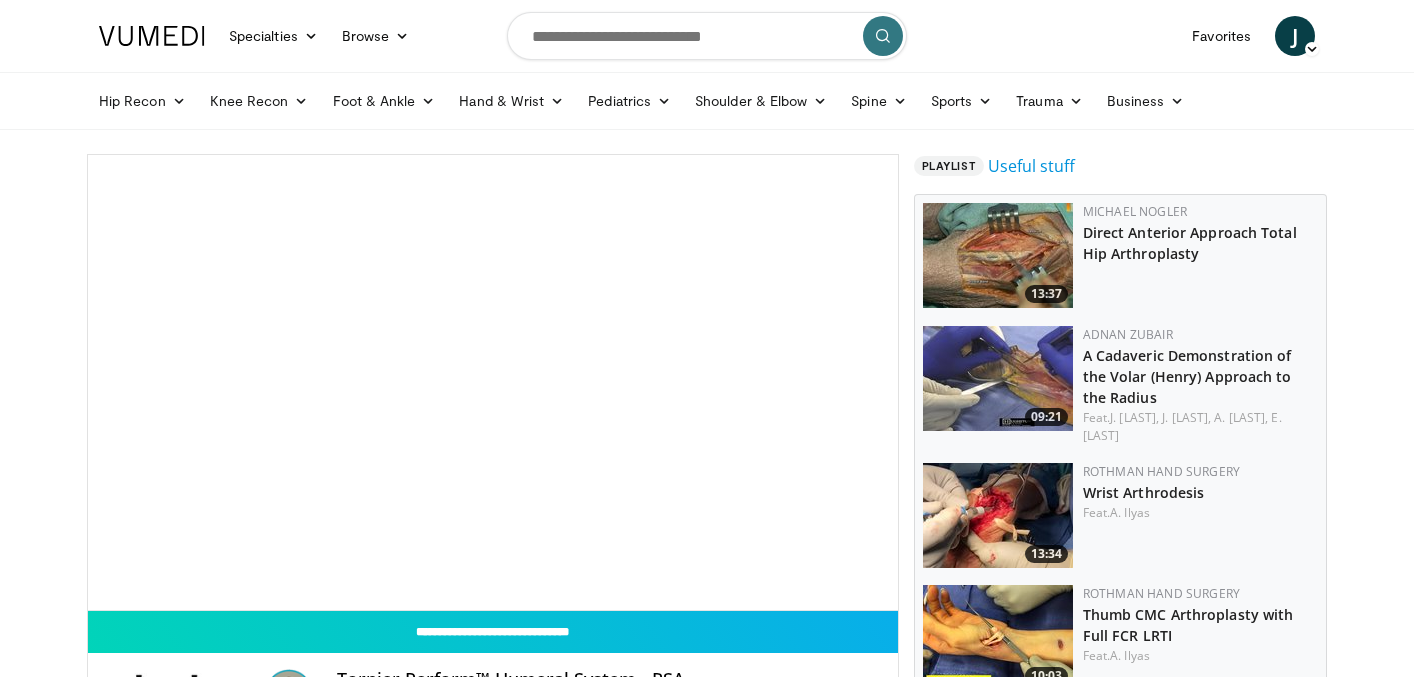 scroll, scrollTop: 0, scrollLeft: 0, axis: both 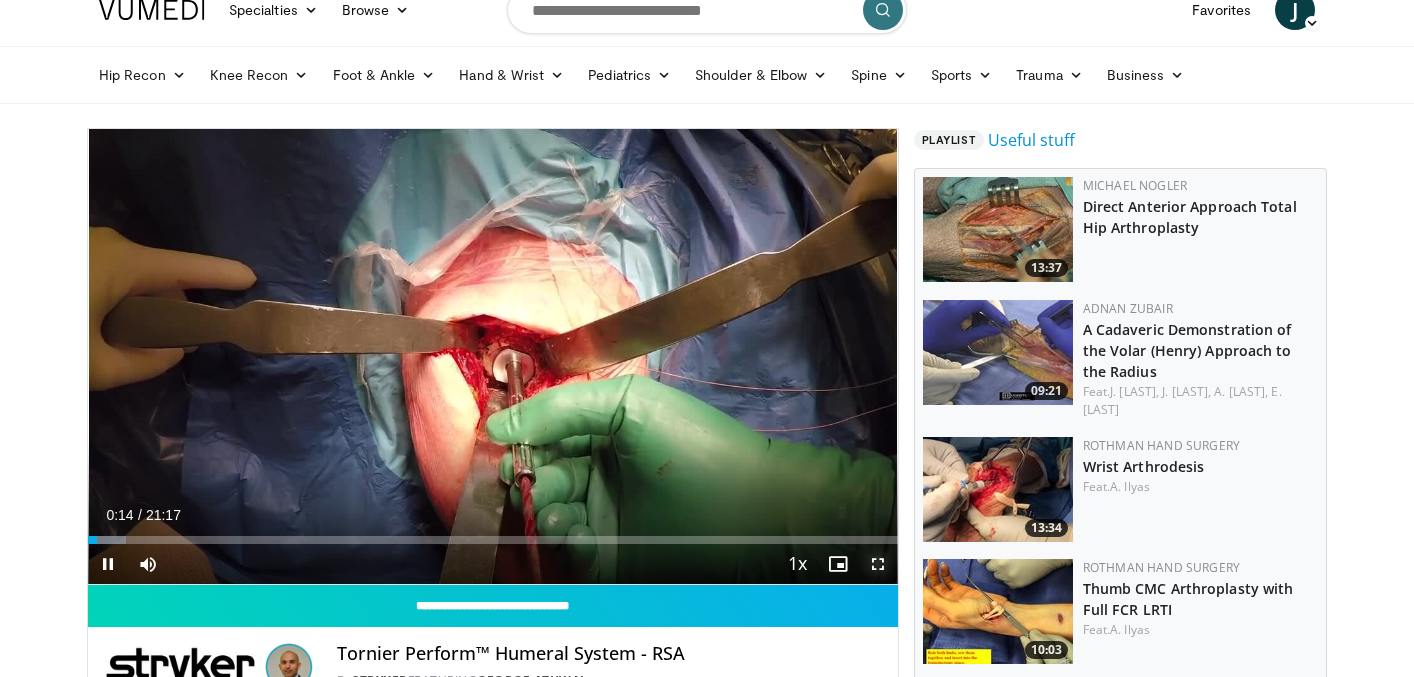 click at bounding box center (878, 564) 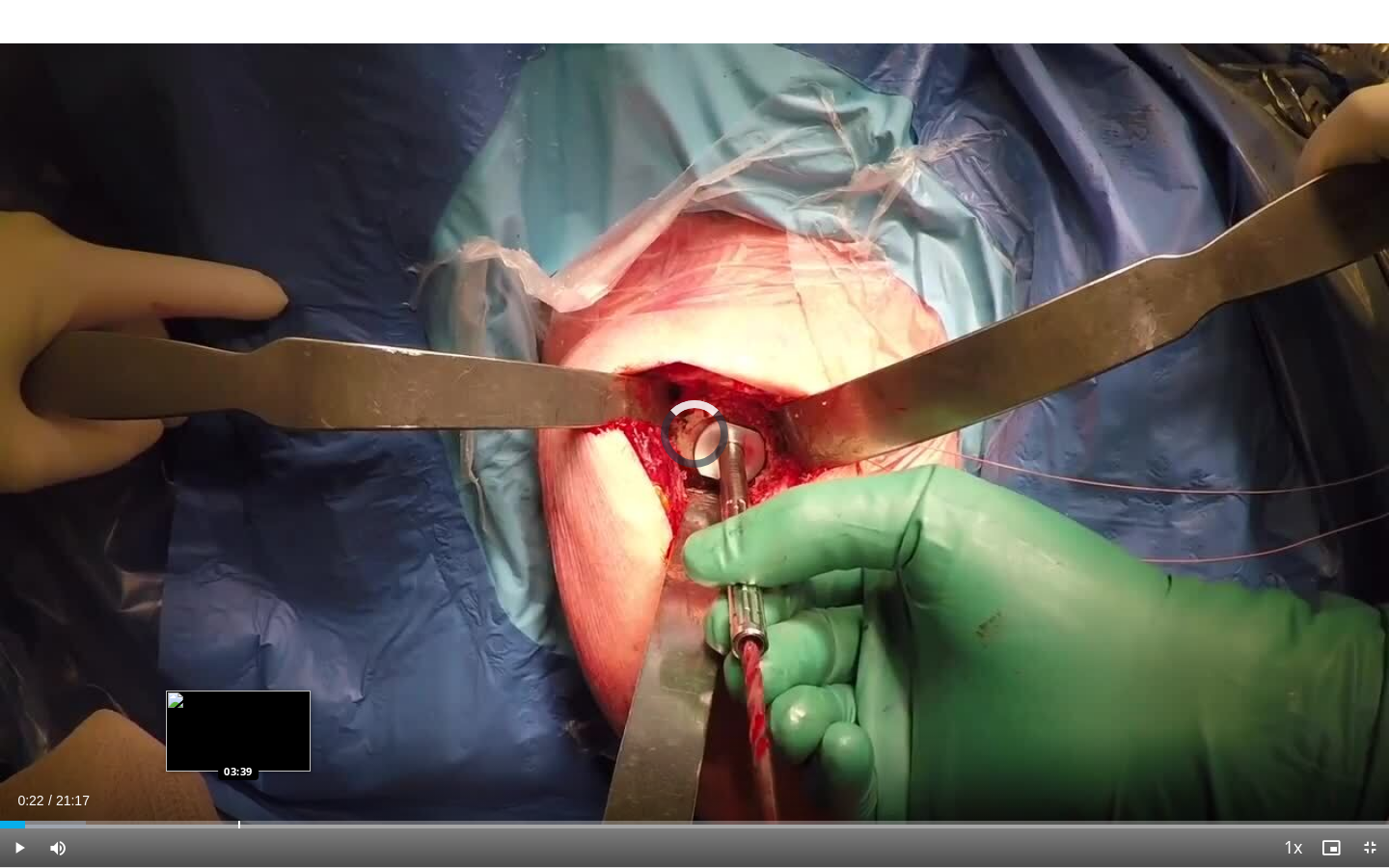 click at bounding box center [239, 825] 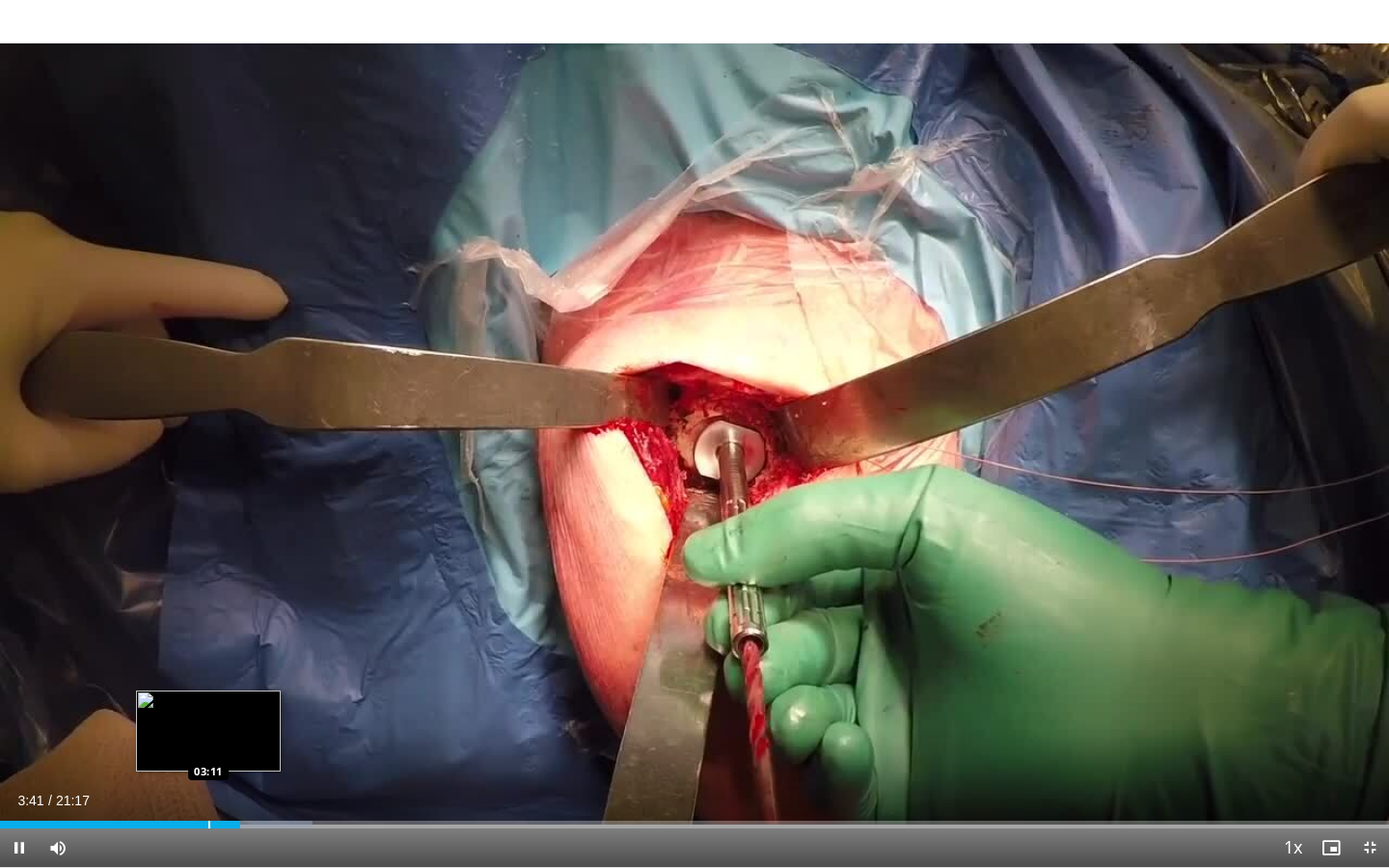 click at bounding box center (209, 825) 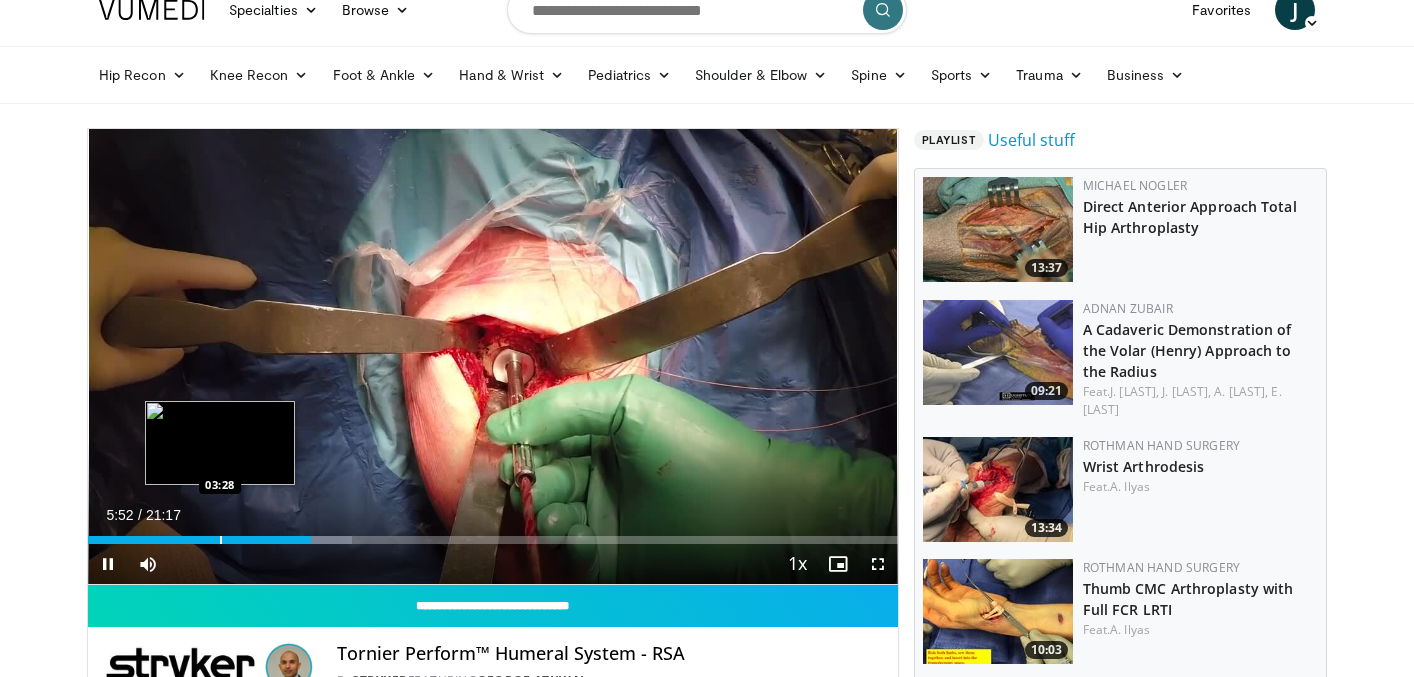 click at bounding box center [221, 540] 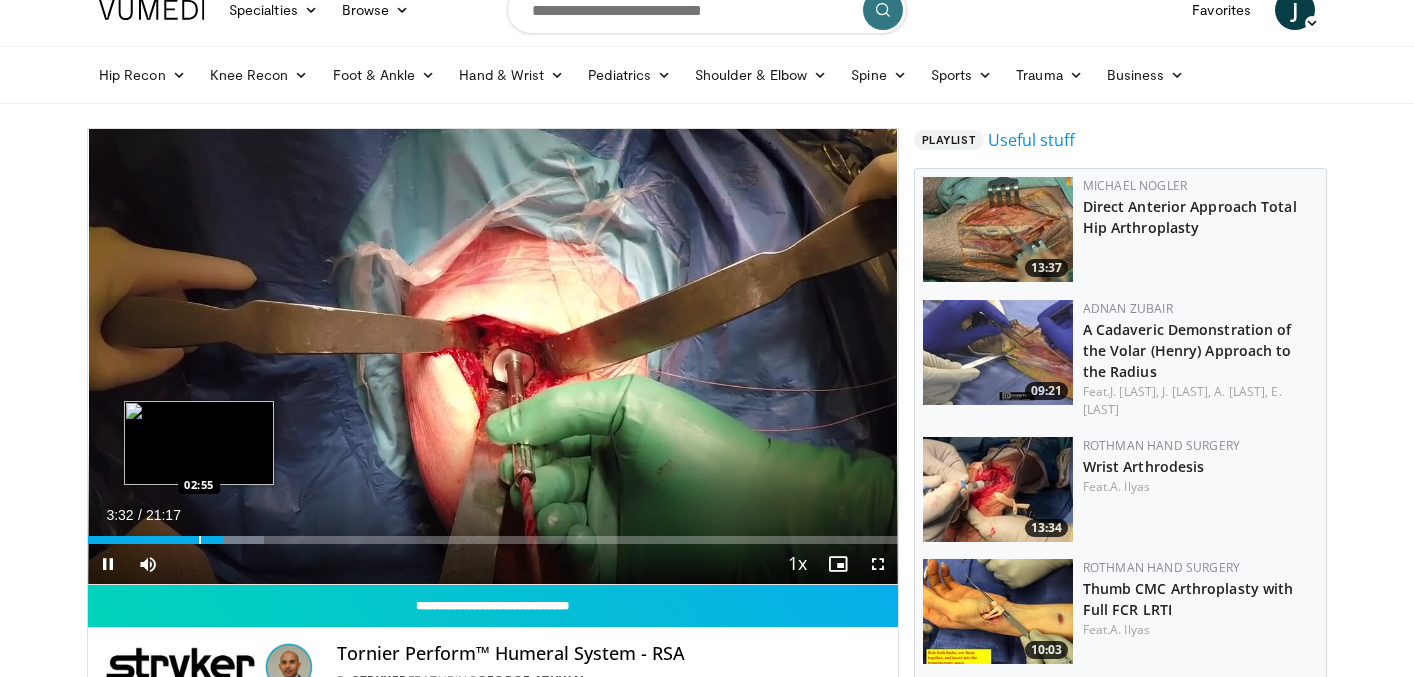 click on "Loaded :  21.73% 03:33 02:55" at bounding box center (493, 534) 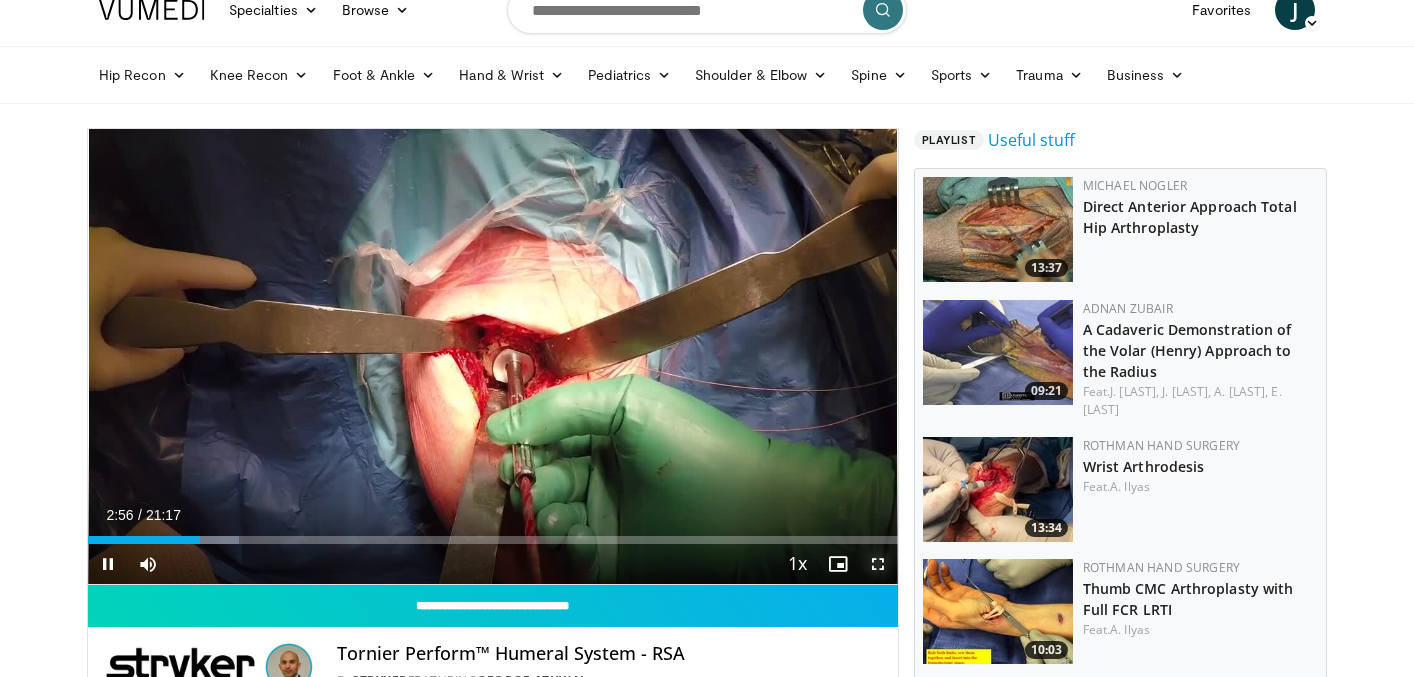 click at bounding box center (878, 564) 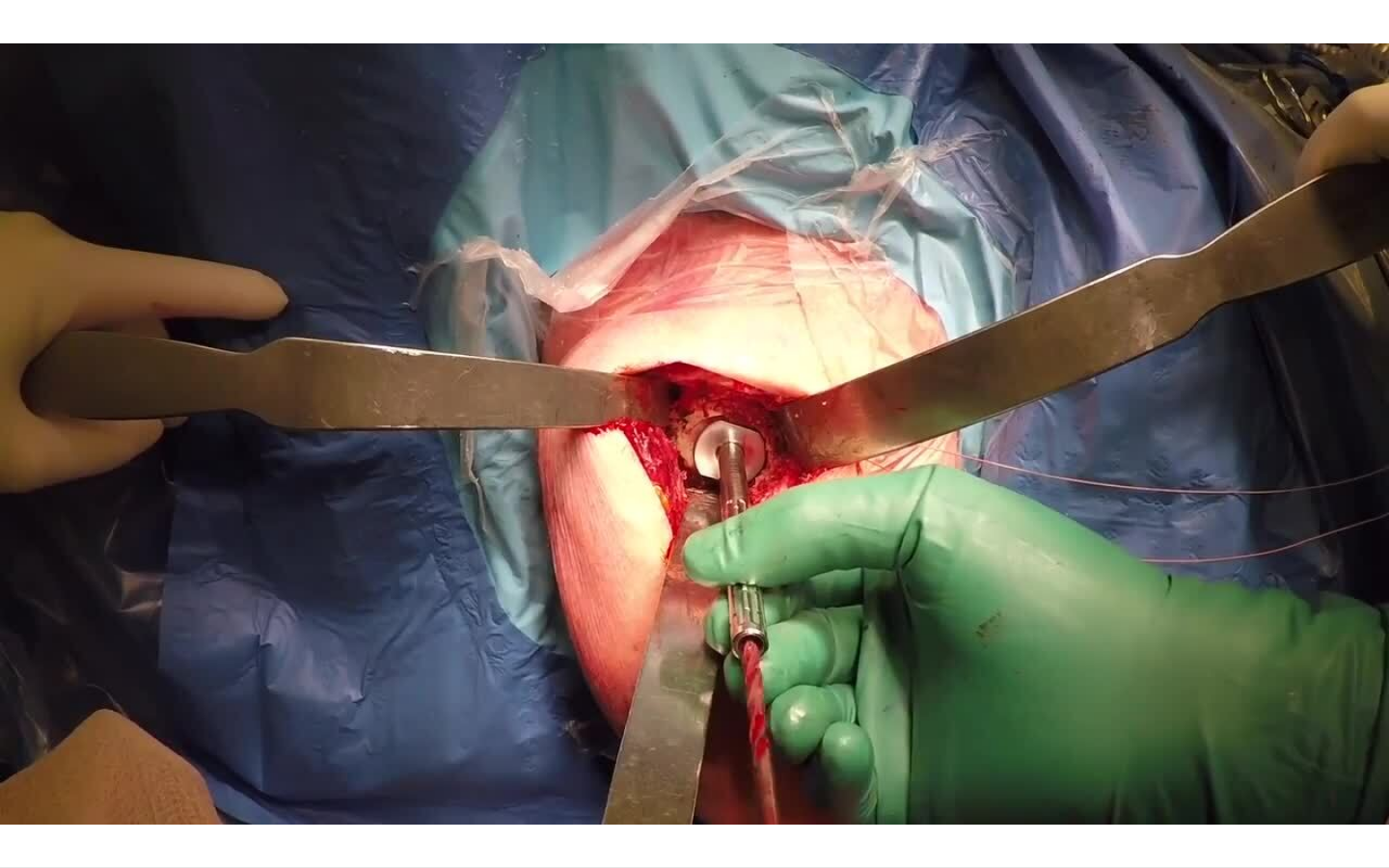 click on "10 seconds
Tap to unmute" at bounding box center [694, 433] 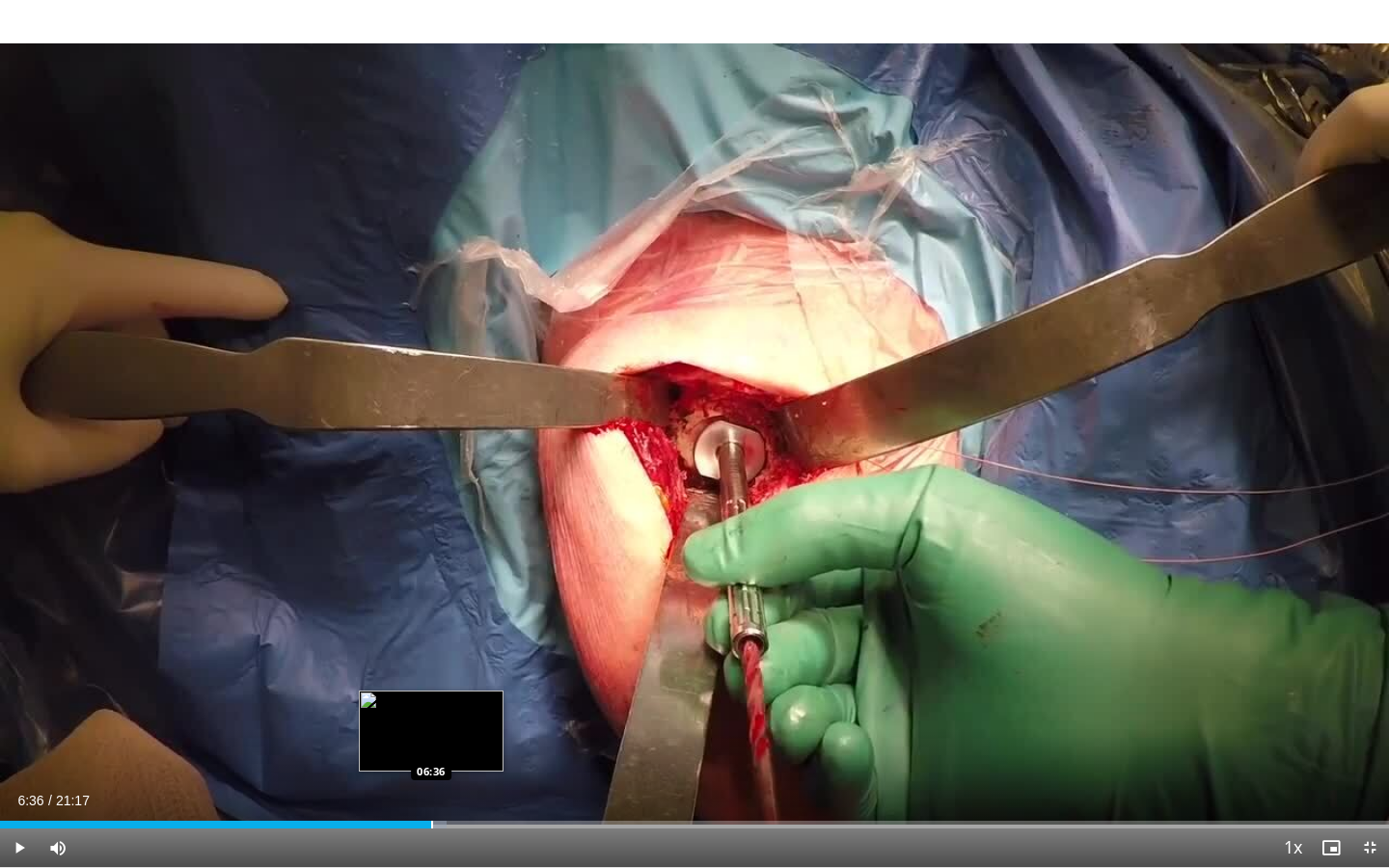 click at bounding box center (432, 825) 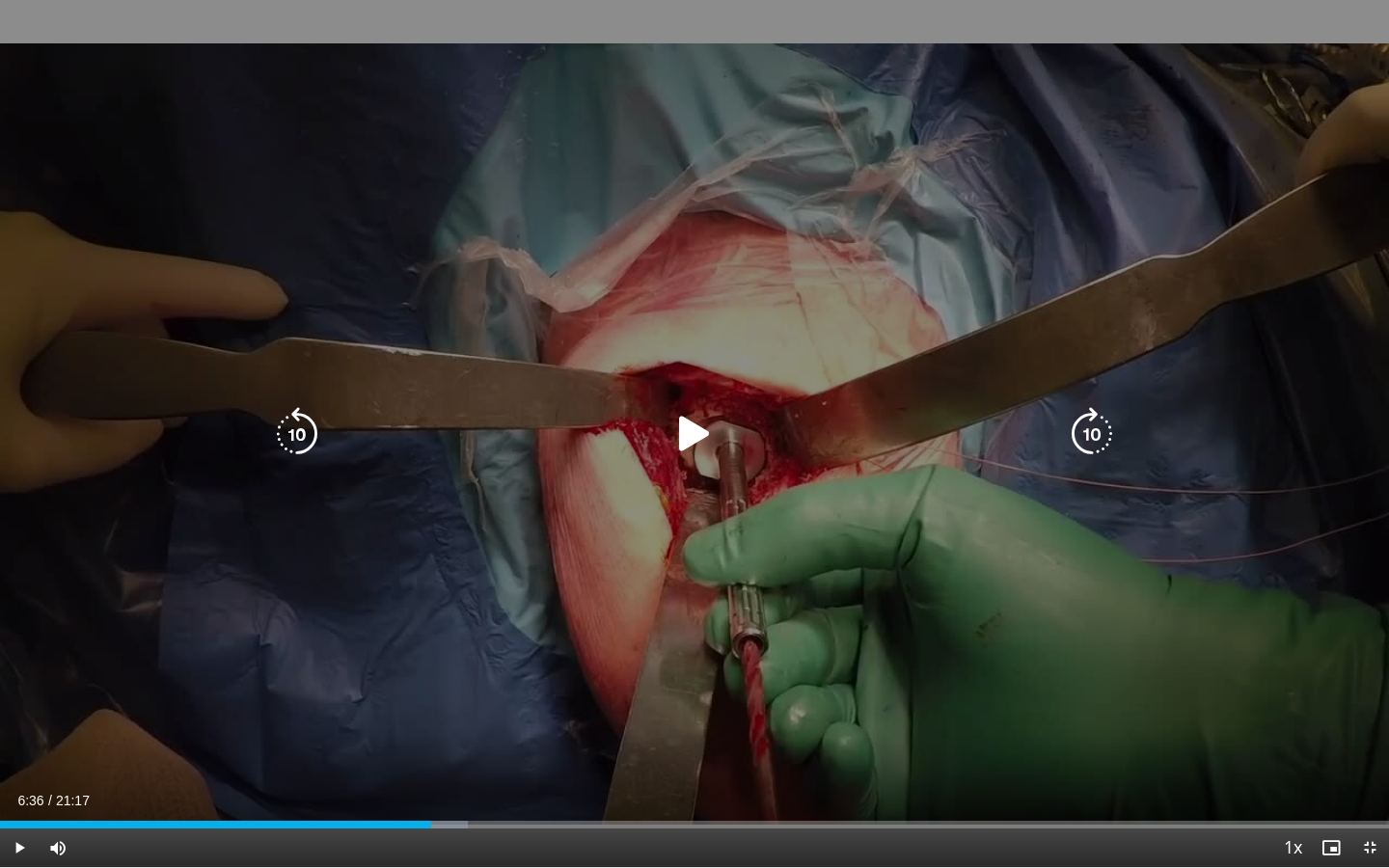 click on "10 seconds
Tap to unmute" at bounding box center [694, 433] 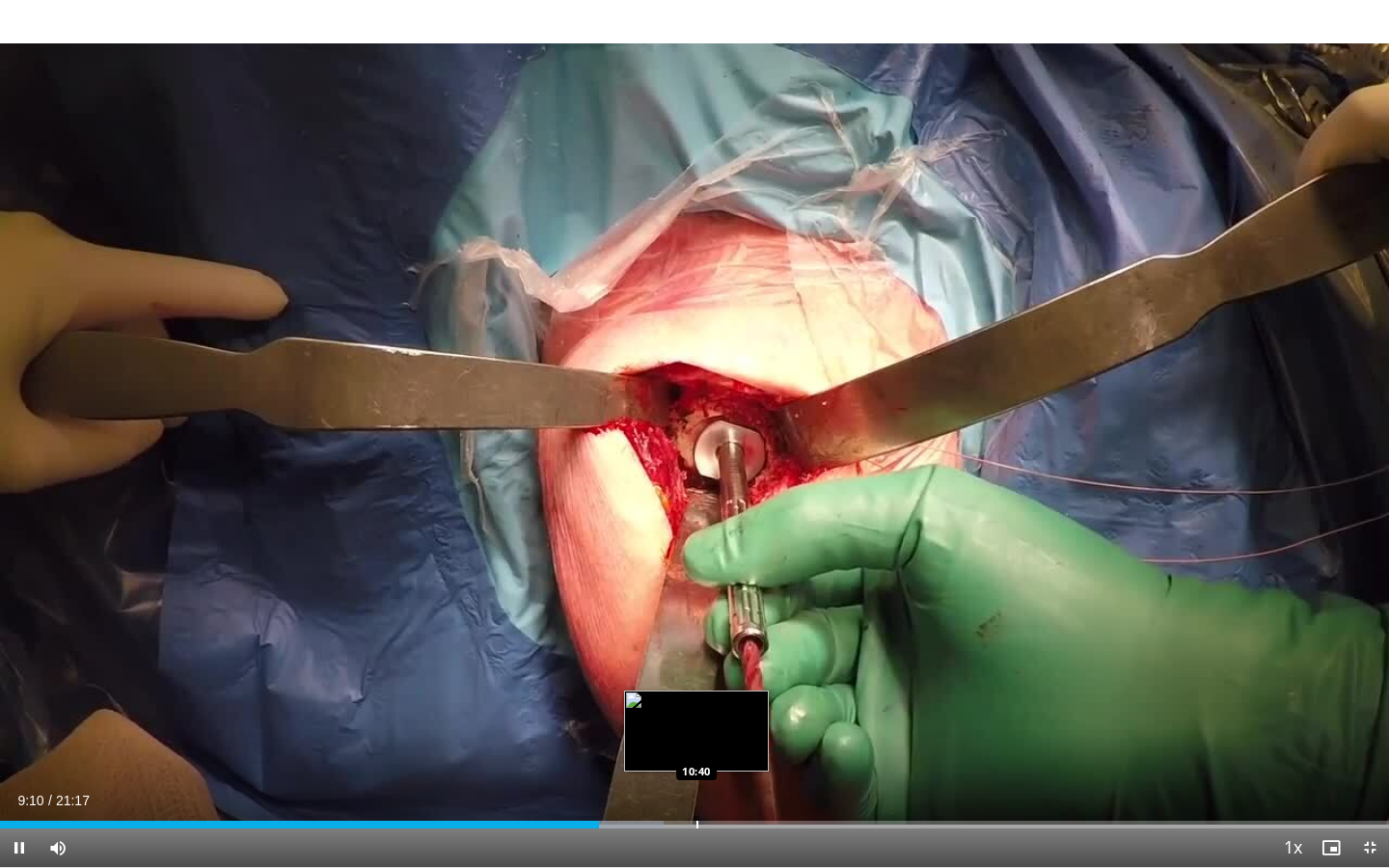 click on "Loaded :  47.79% 09:10 10:40" at bounding box center [694, 819] 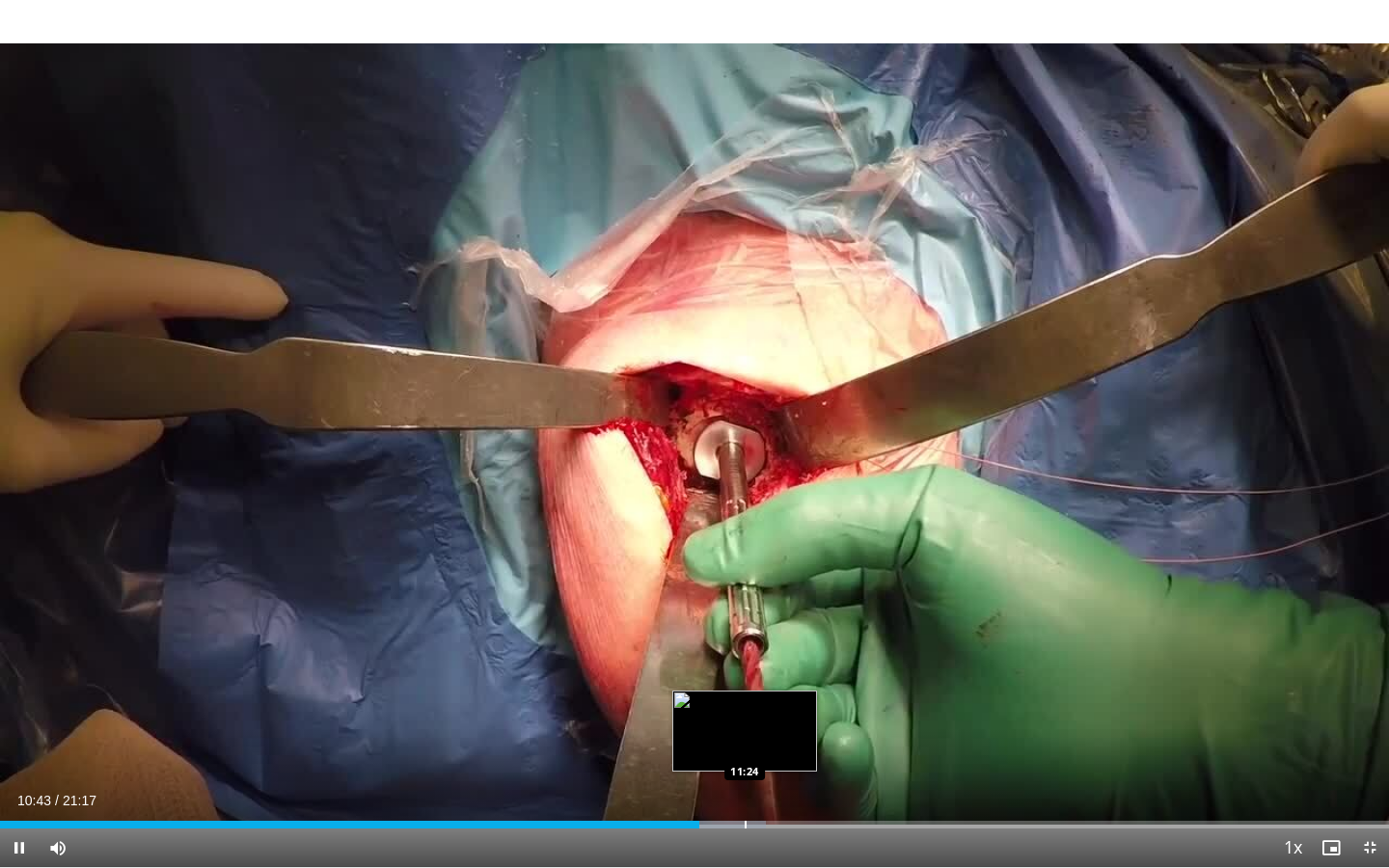 click at bounding box center [746, 825] 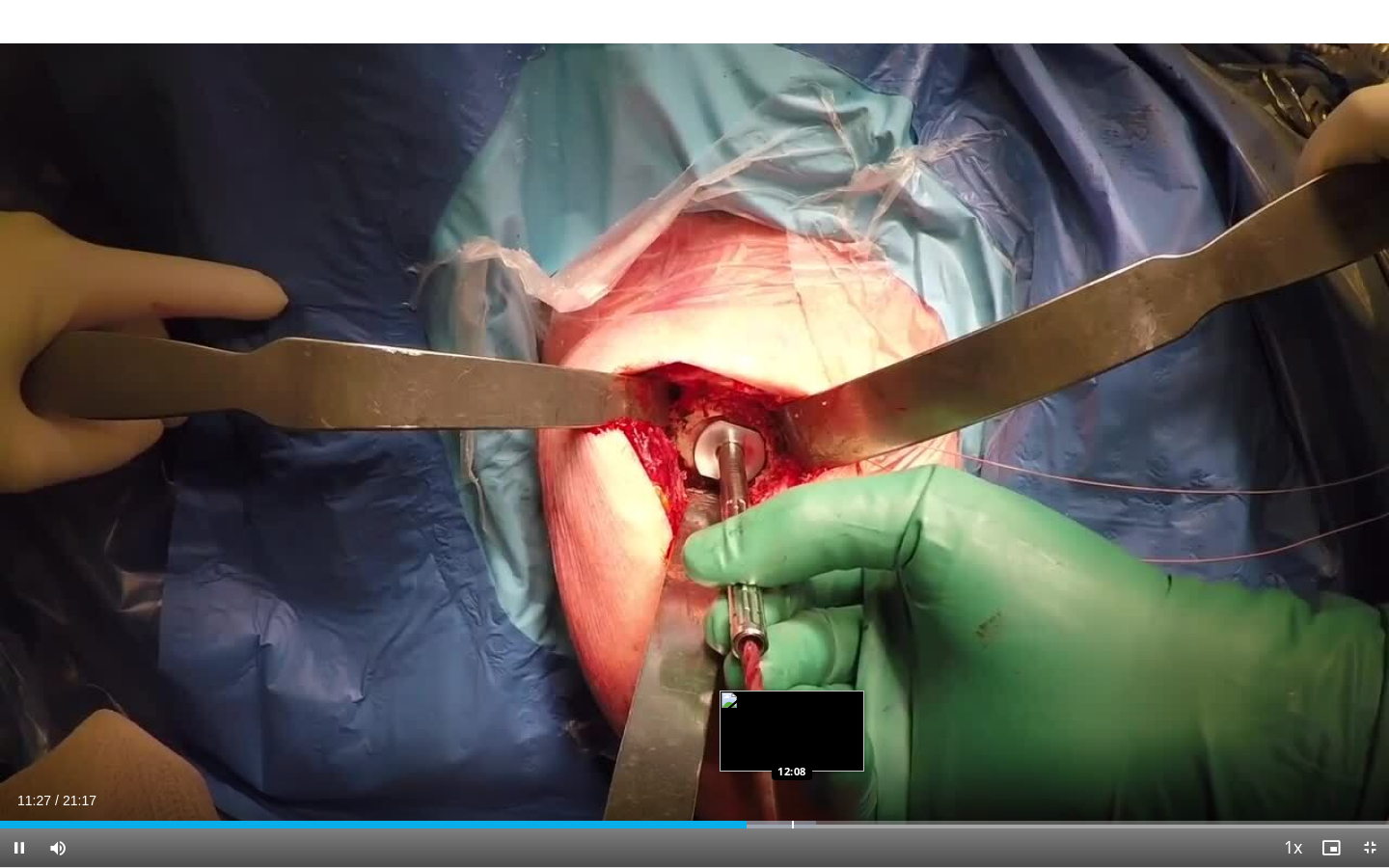 click at bounding box center [793, 825] 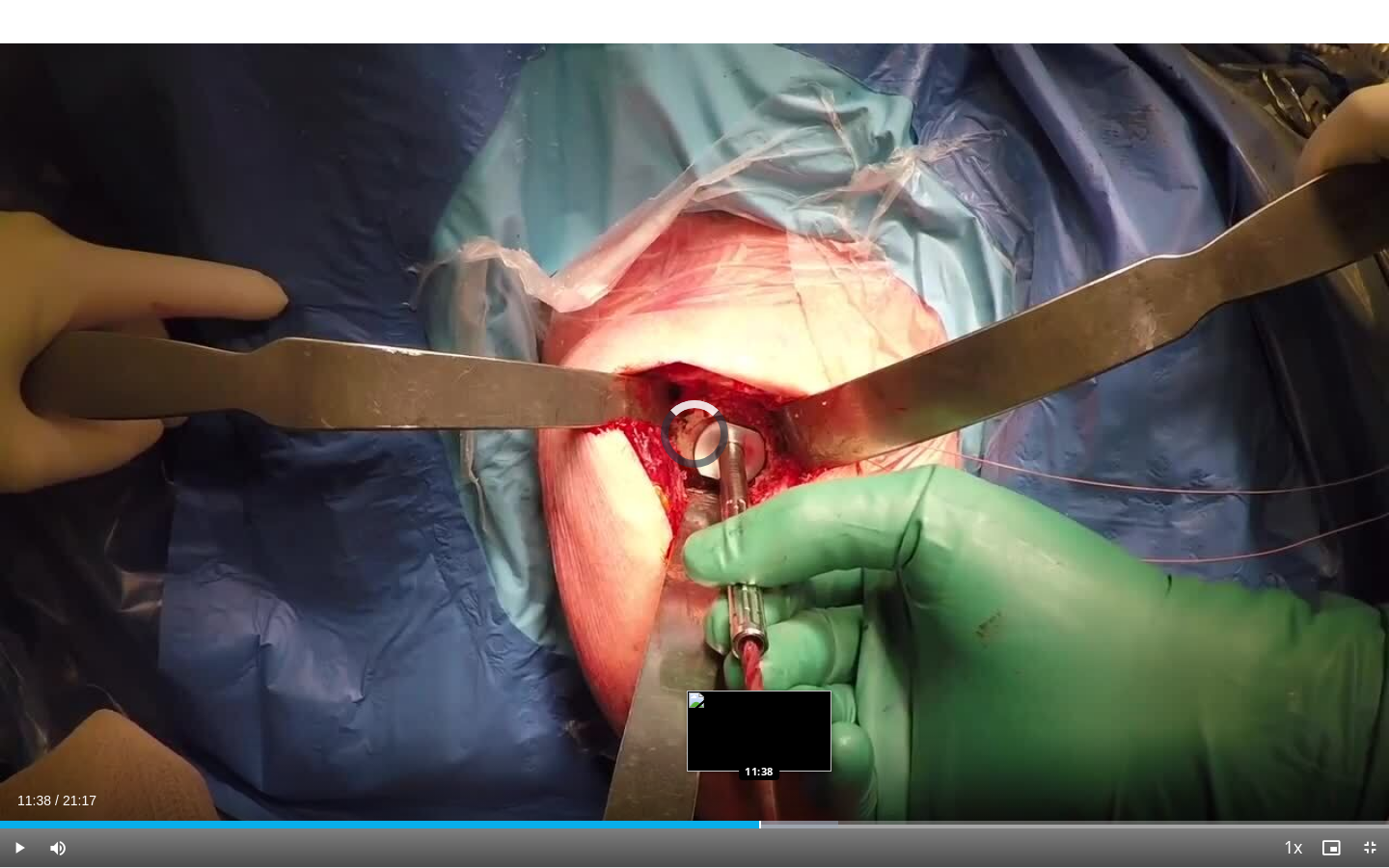 click at bounding box center (760, 825) 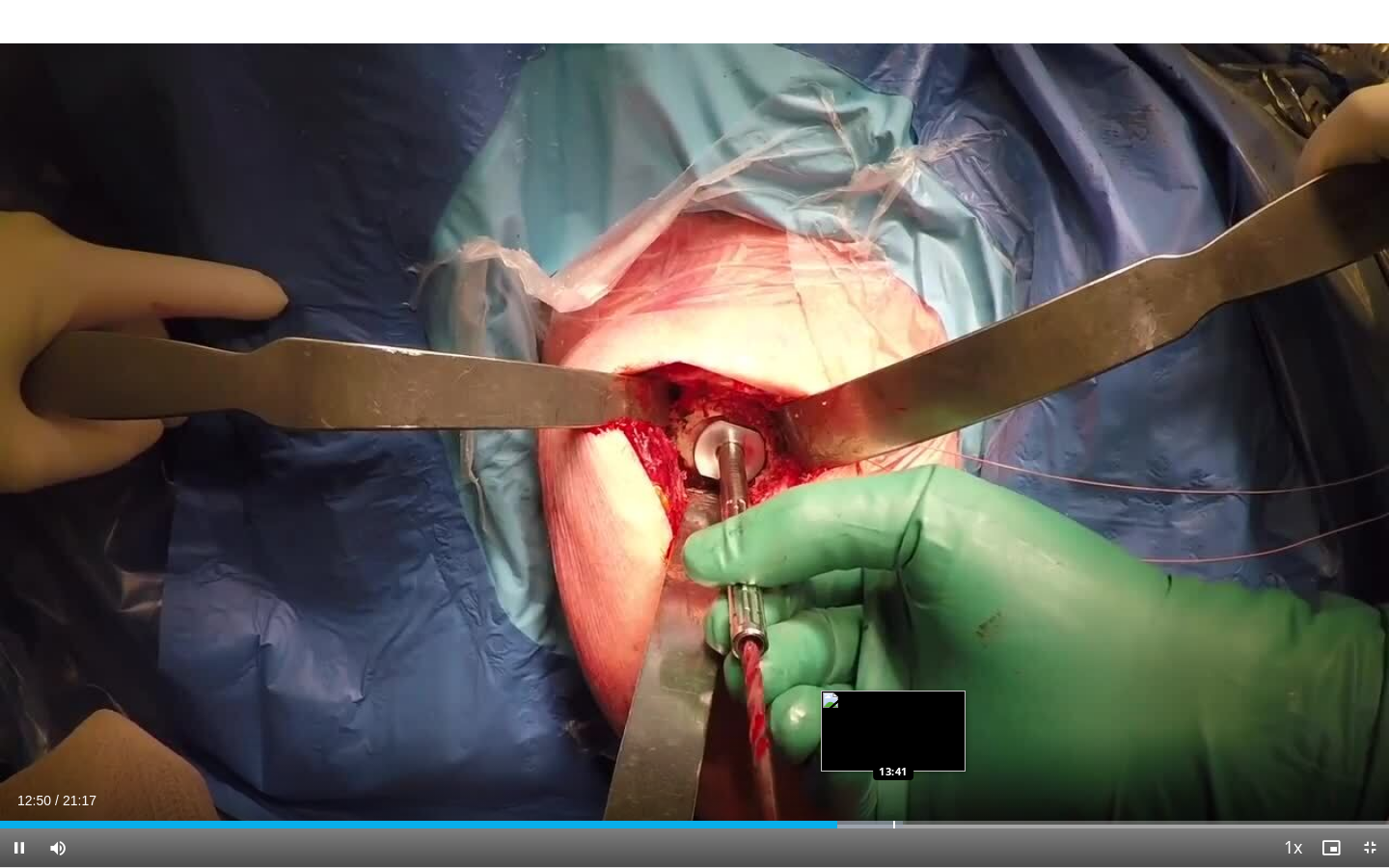 click at bounding box center [894, 825] 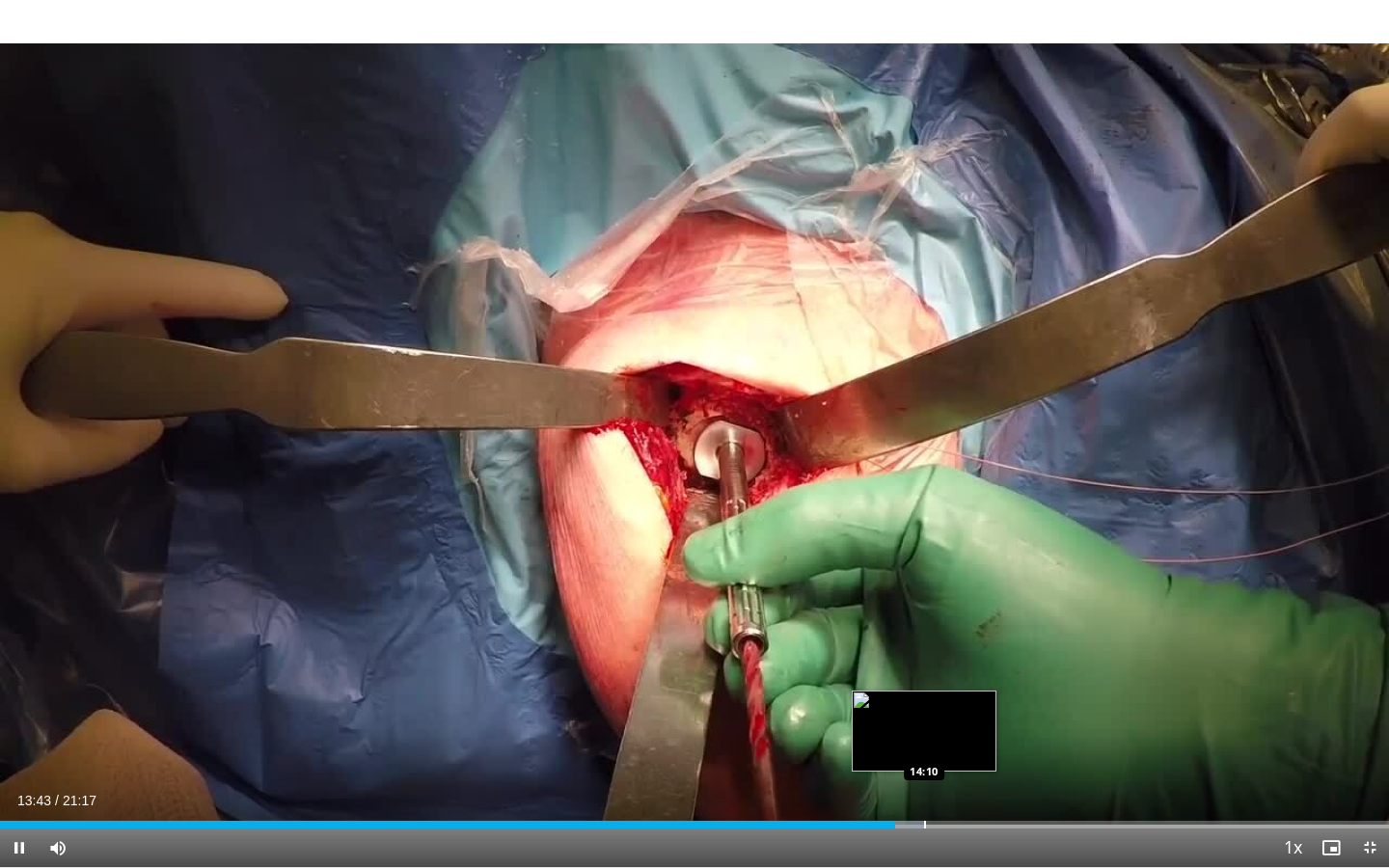 click on "10 seconds
Tap to unmute" at bounding box center (694, 433) 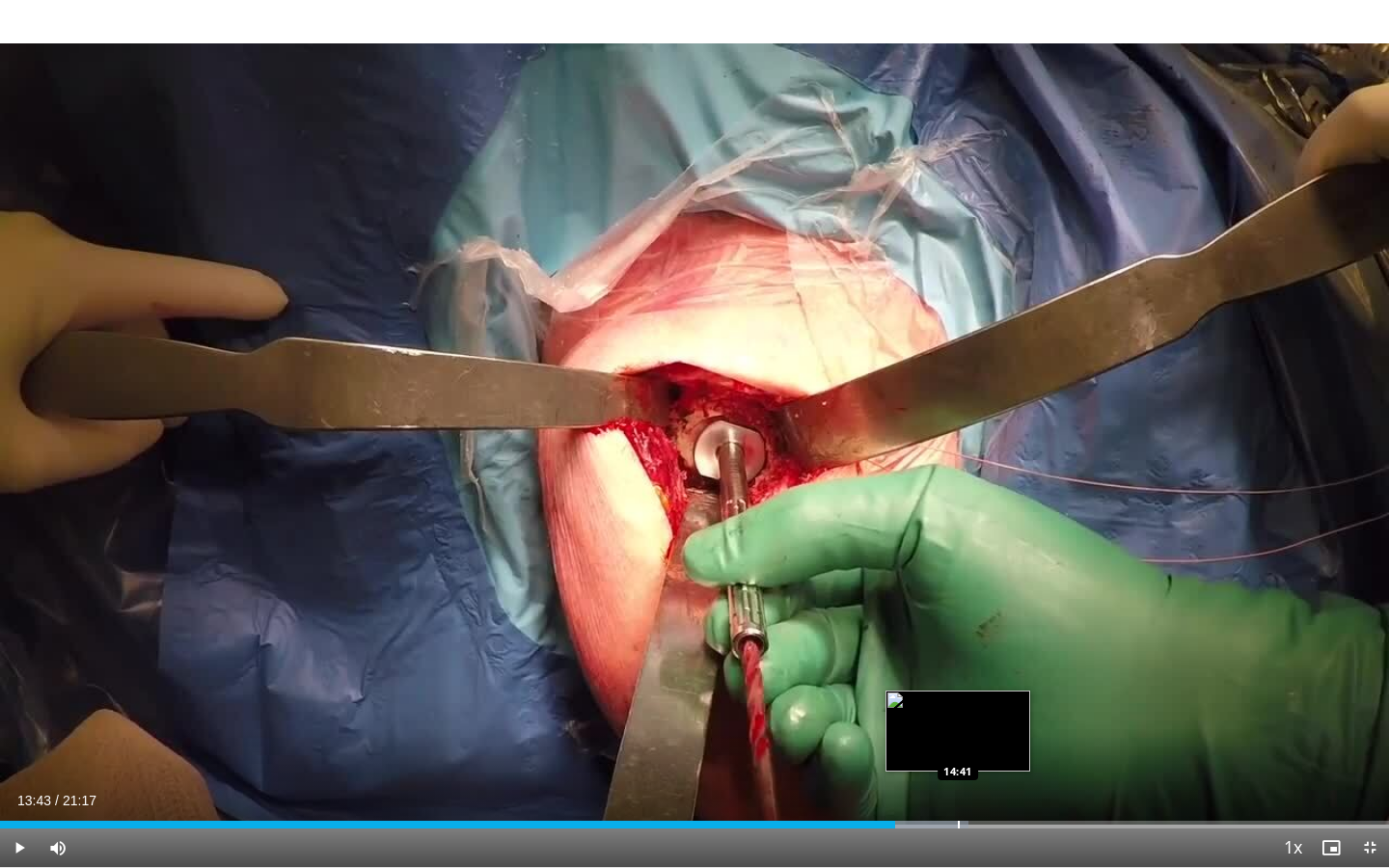 click at bounding box center [959, 825] 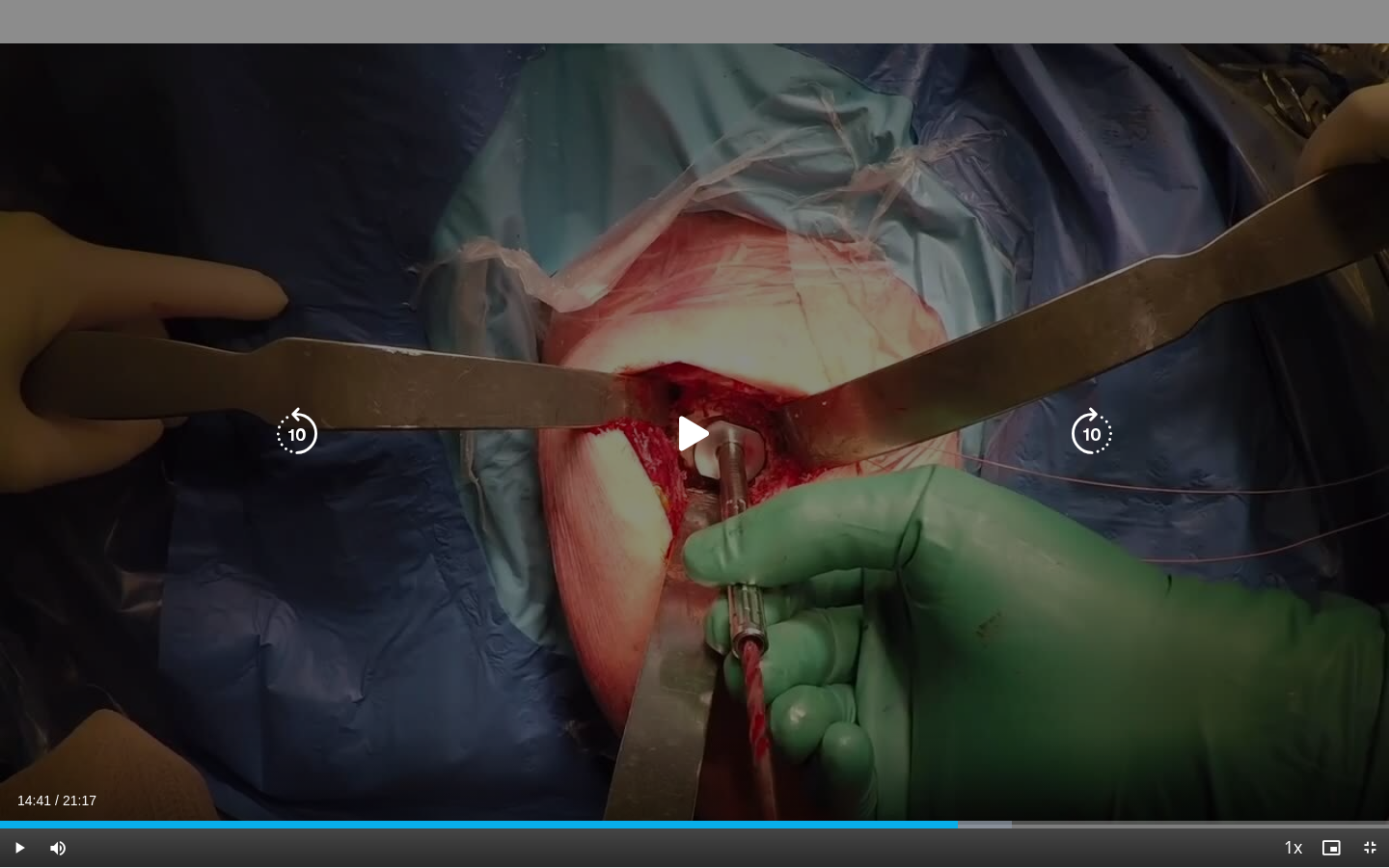 click at bounding box center (694, 434) 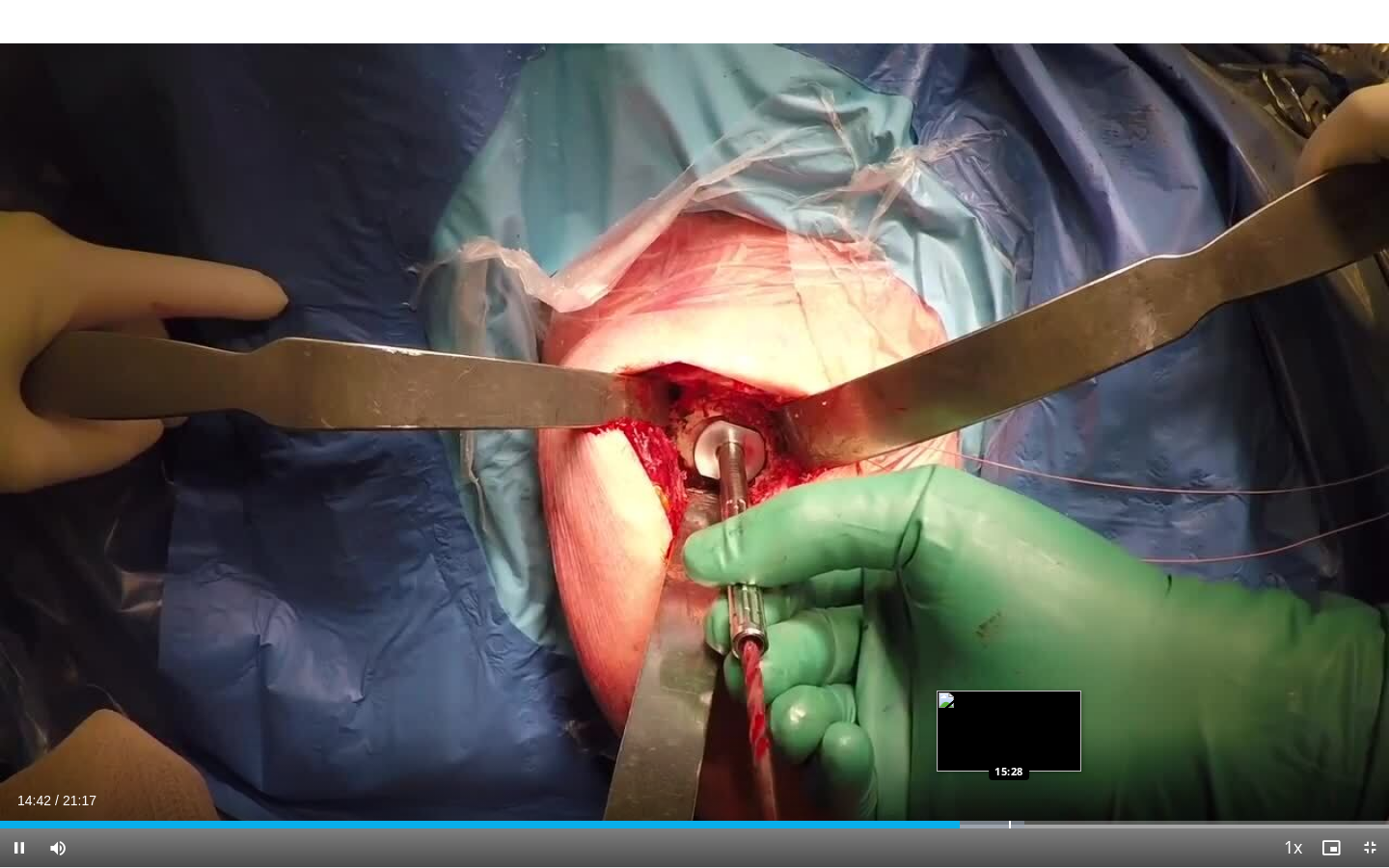click at bounding box center (1010, 825) 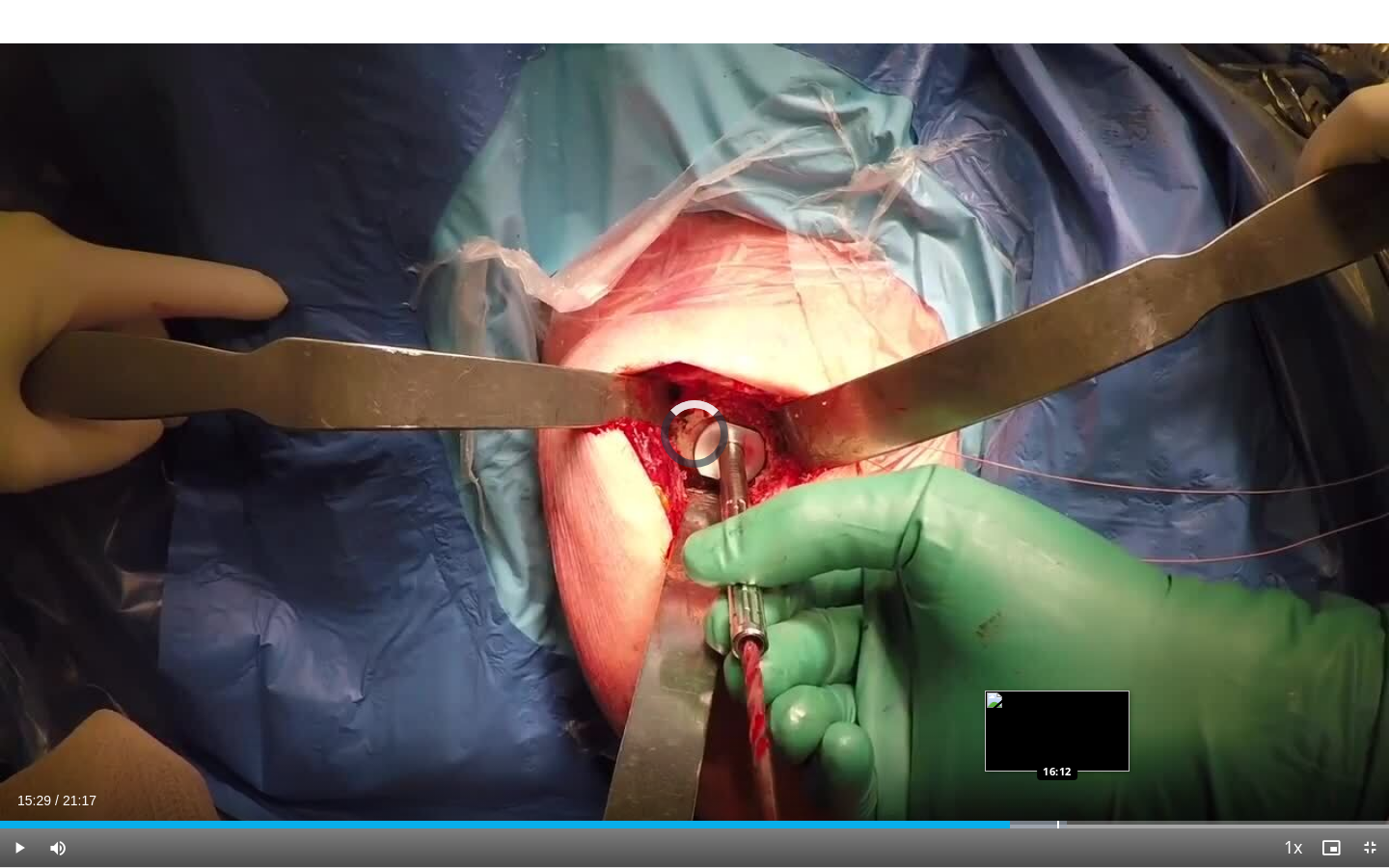 click at bounding box center [1058, 825] 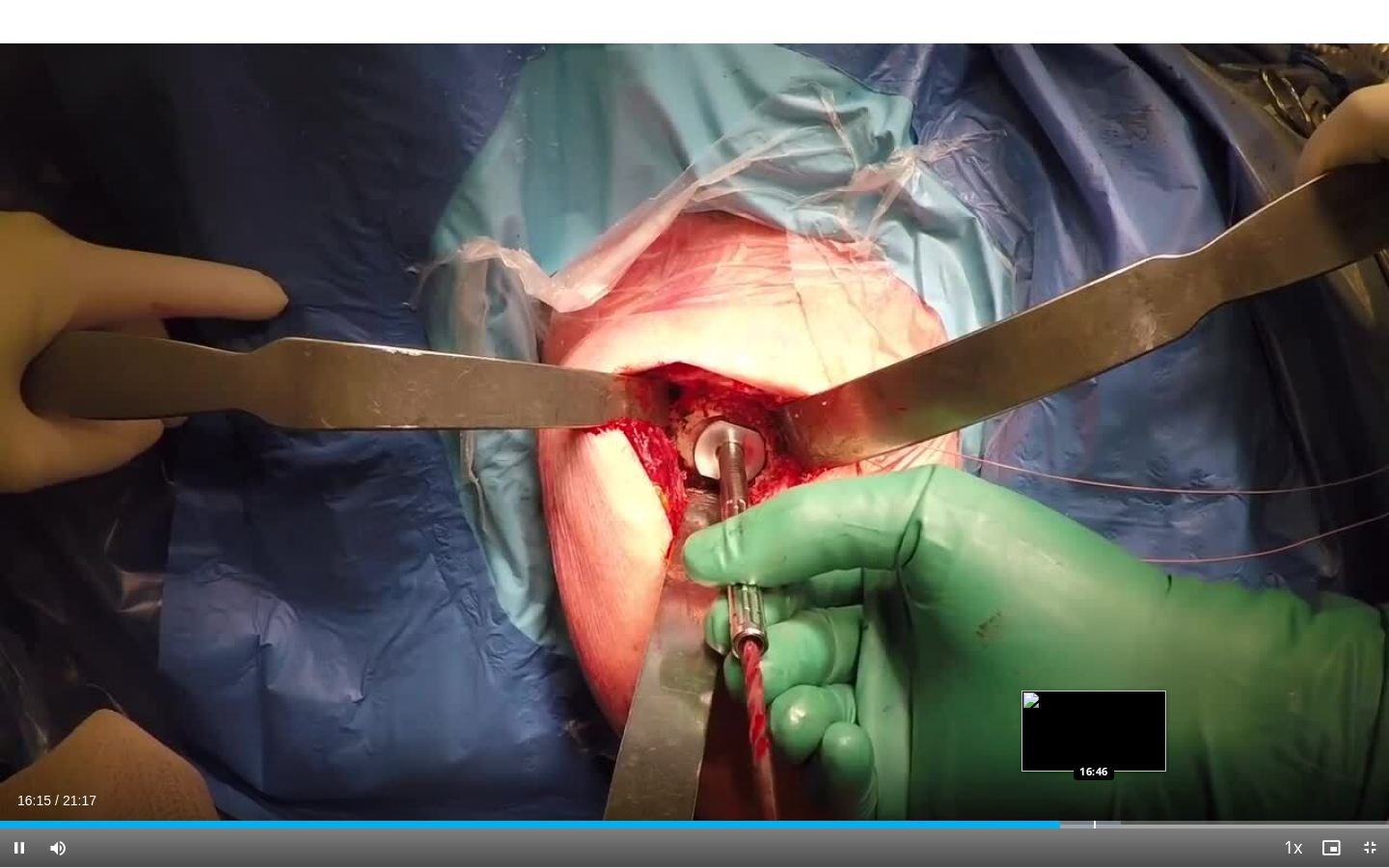 click at bounding box center (1095, 825) 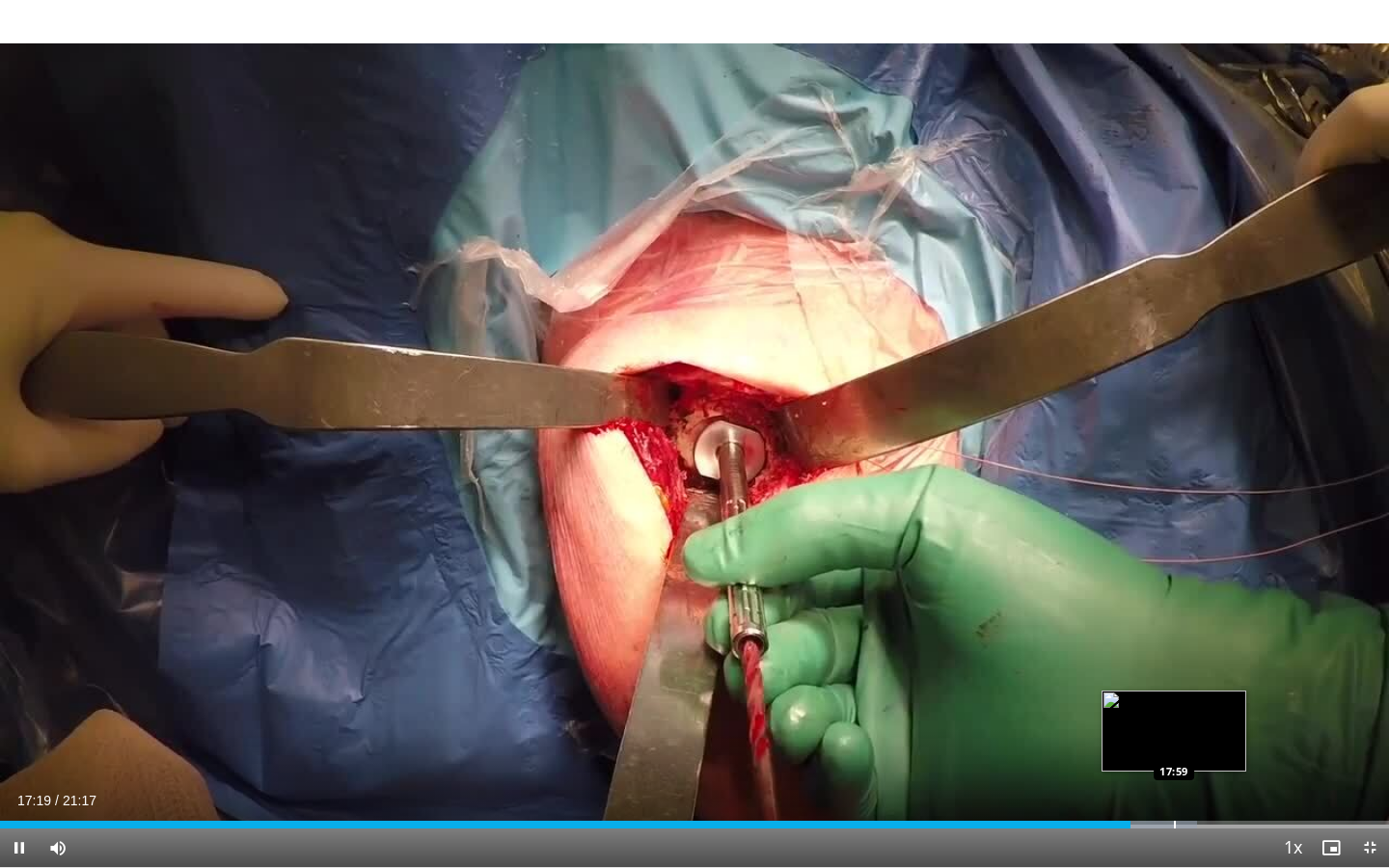 click at bounding box center [1175, 825] 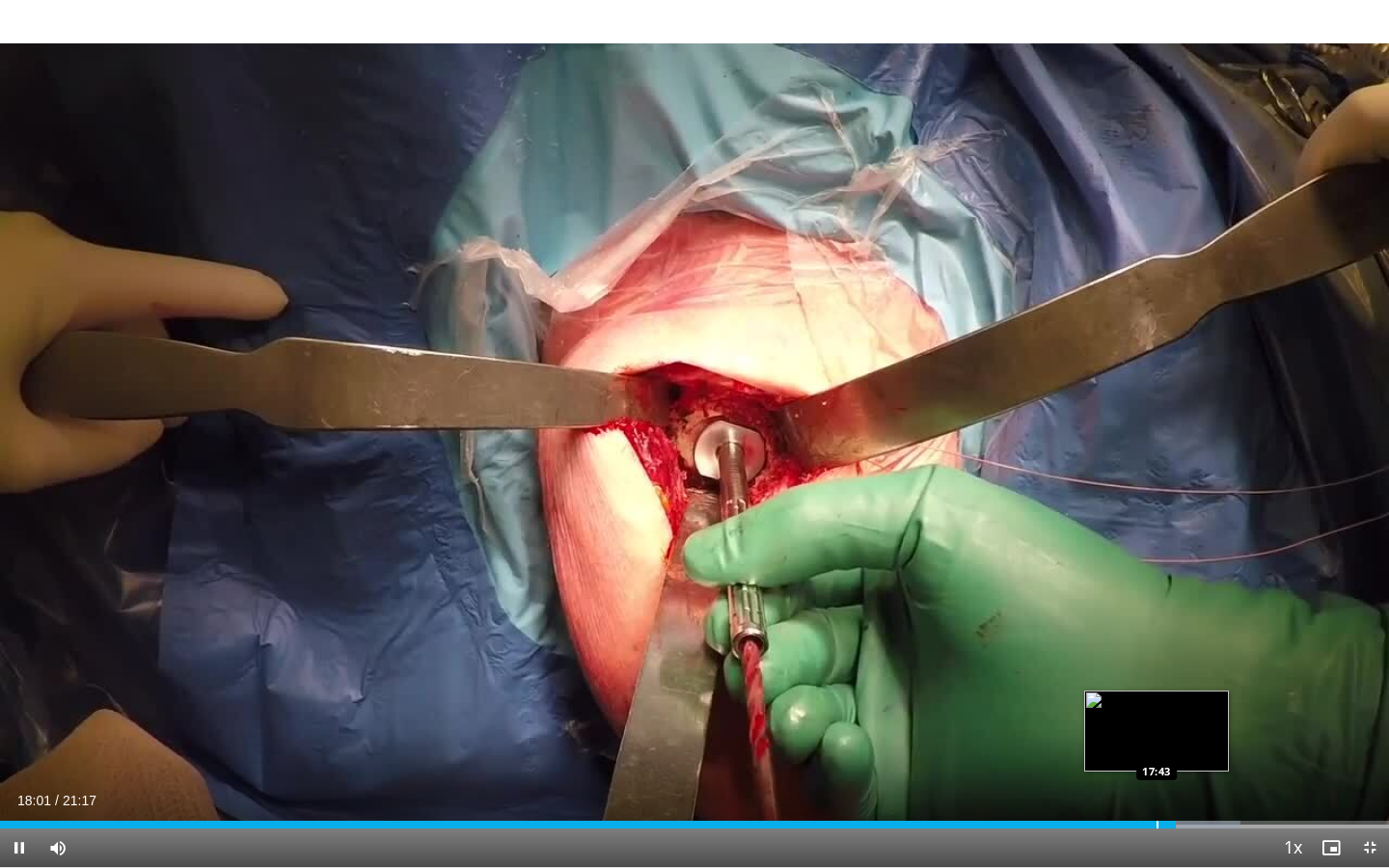 click at bounding box center (1158, 825) 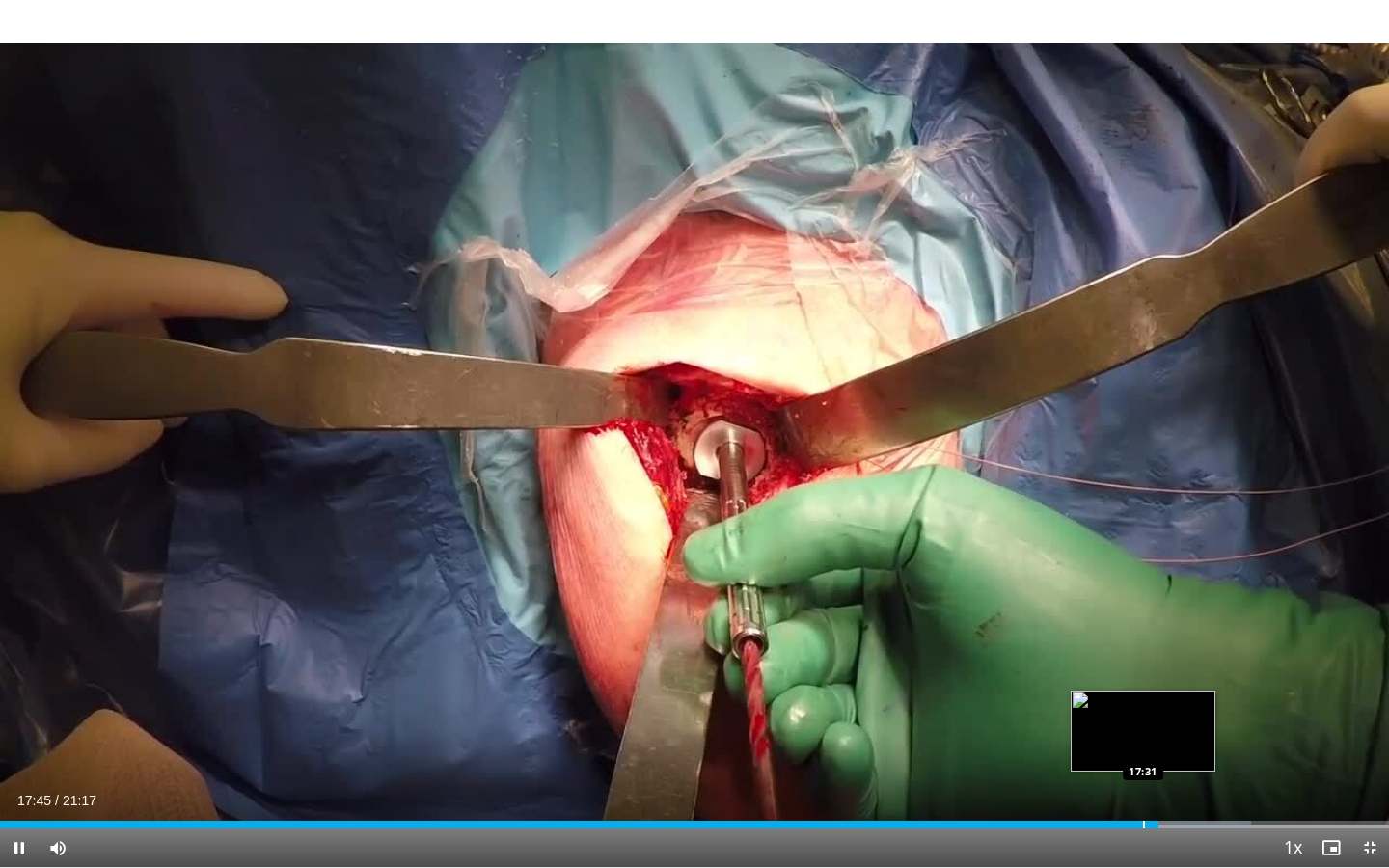 click at bounding box center (1144, 825) 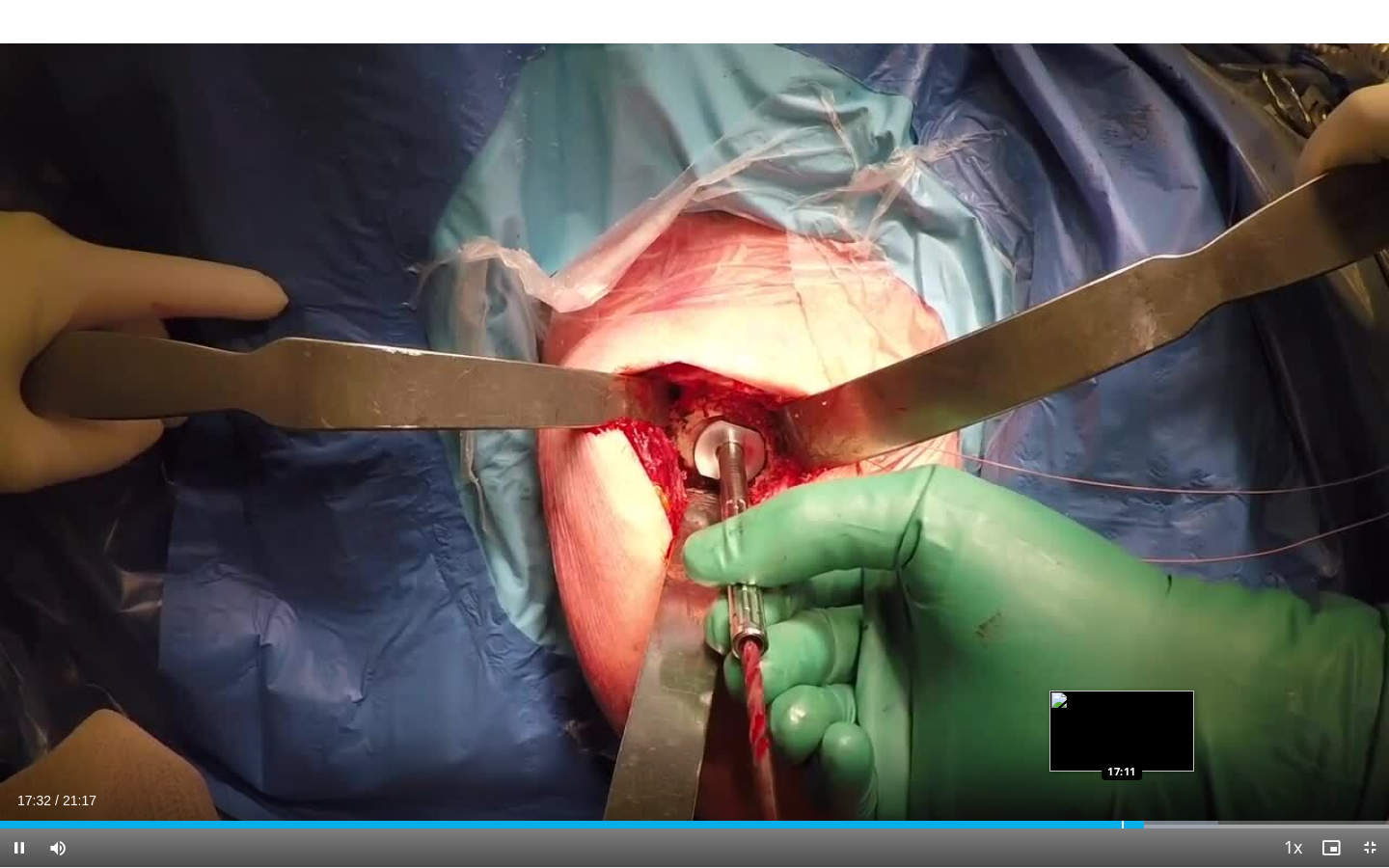 click at bounding box center [1123, 825] 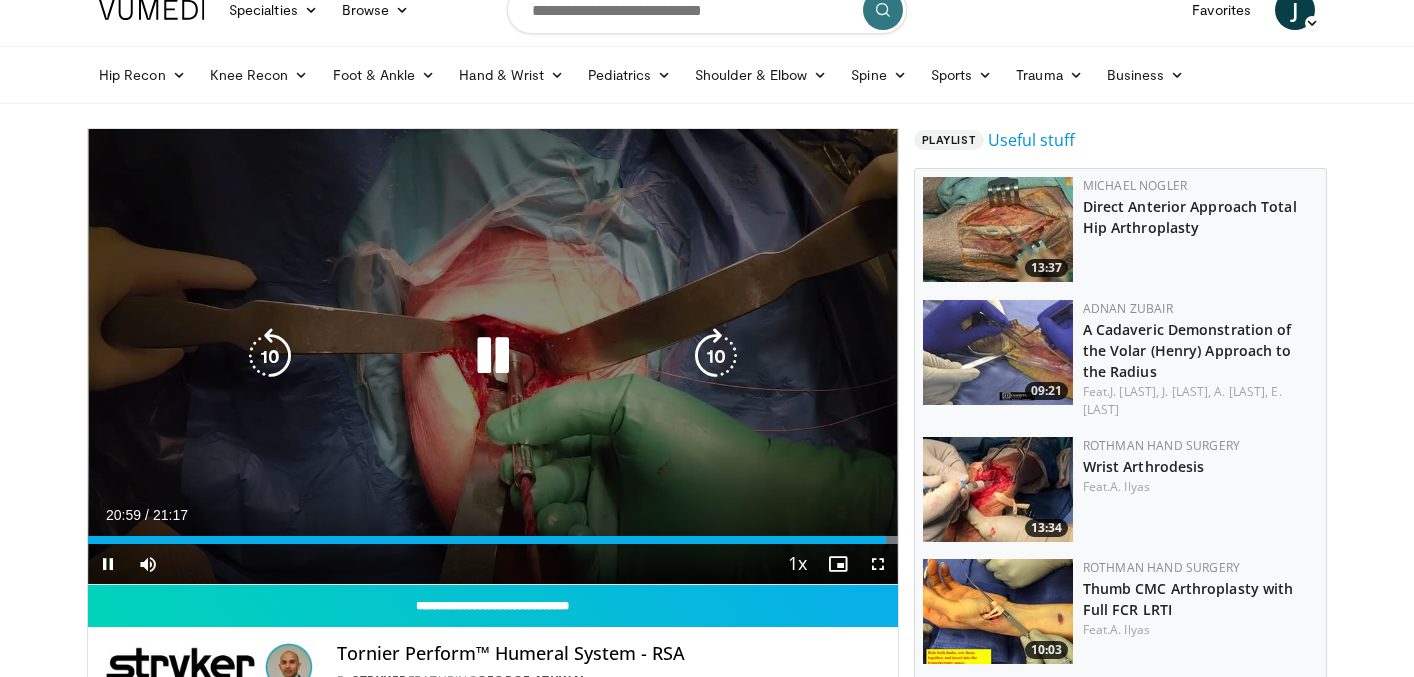 click at bounding box center [493, 356] 